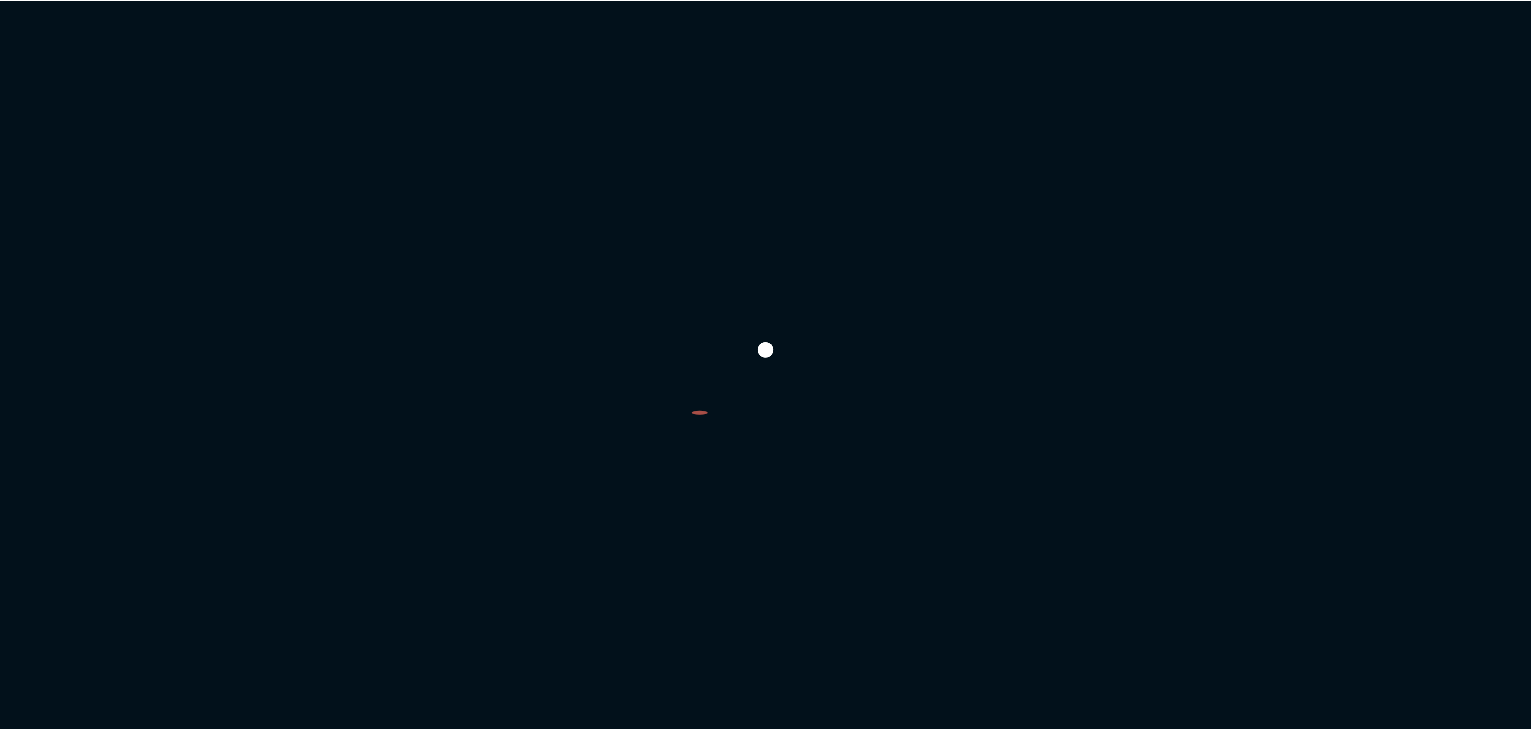scroll, scrollTop: 0, scrollLeft: 0, axis: both 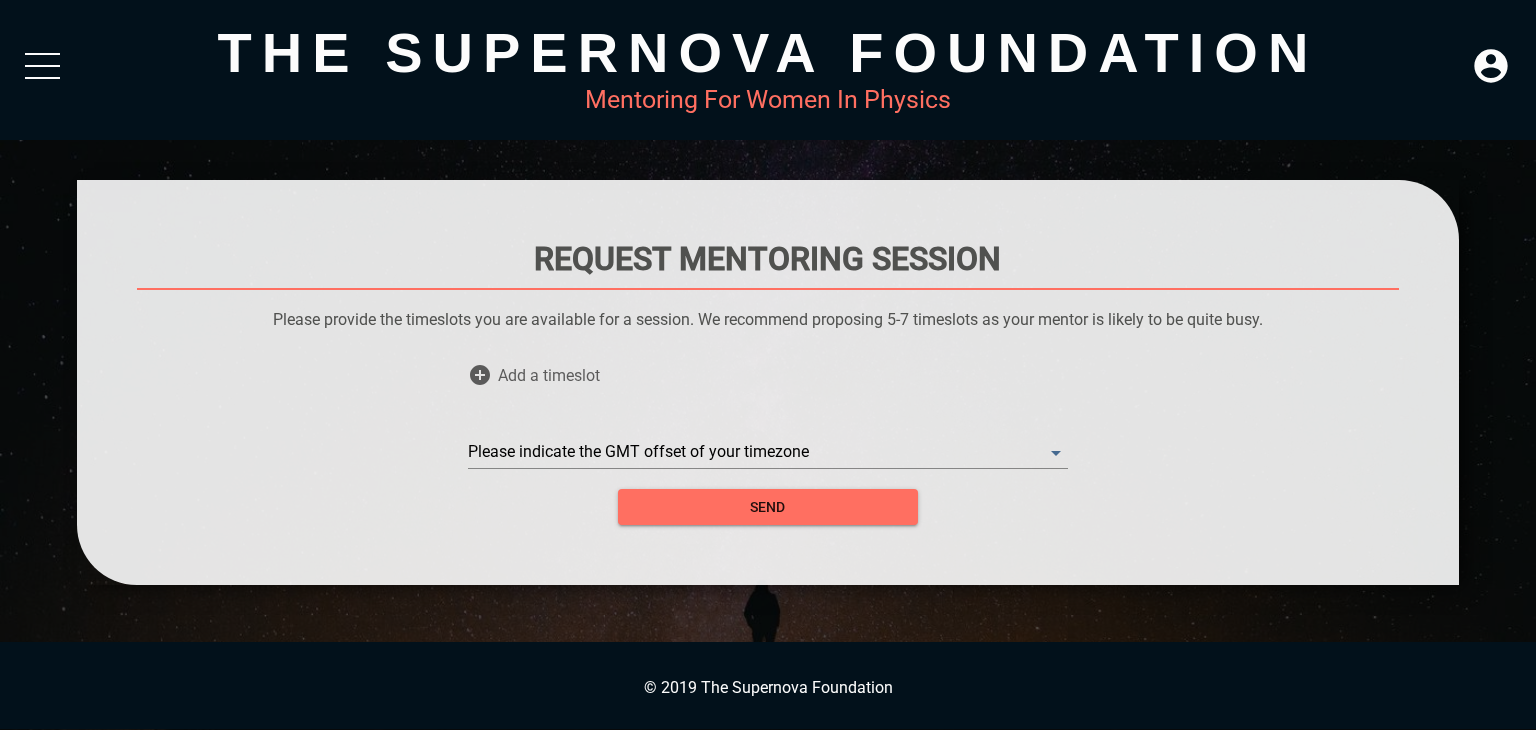 click on "Add a timeslot" at bounding box center (549, 375) 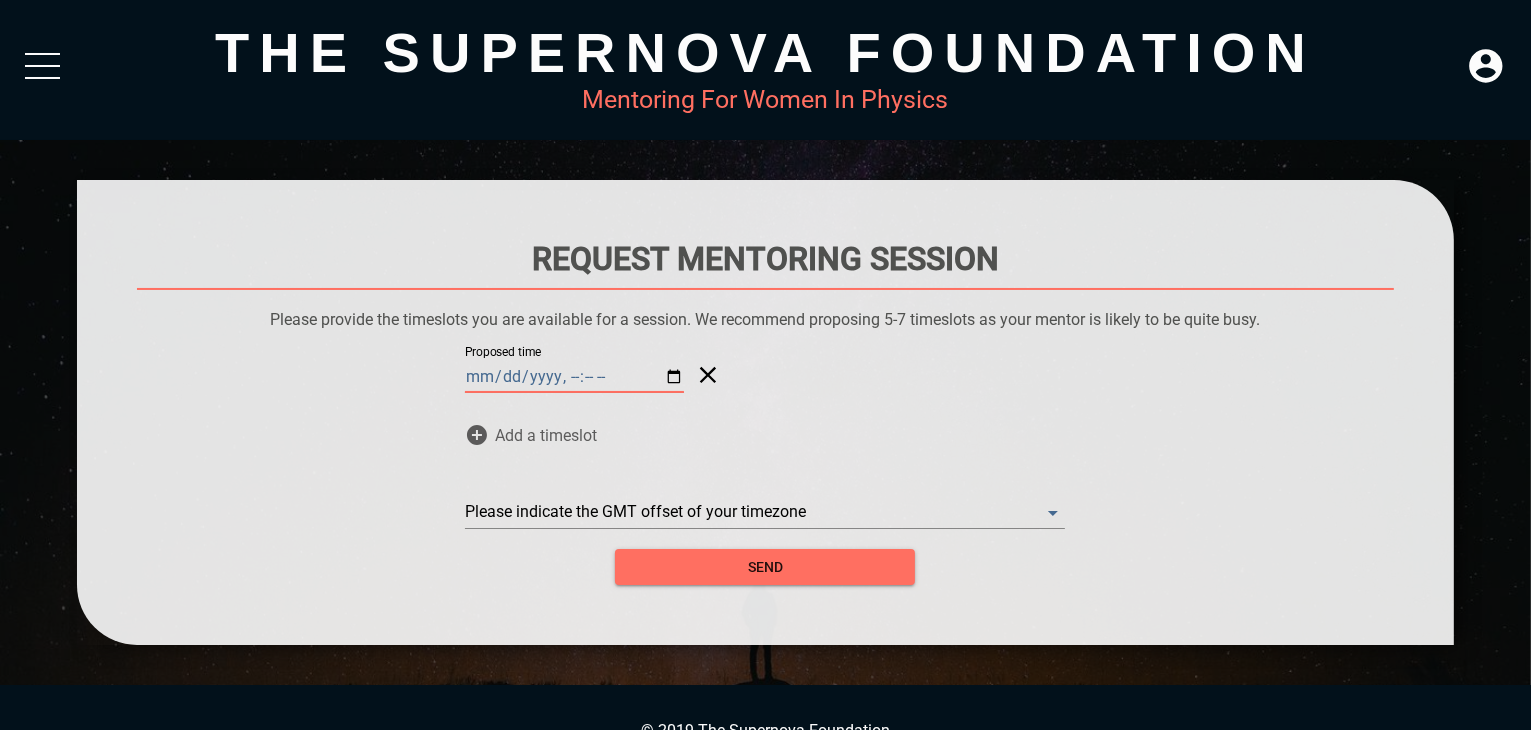 click on "Proposed time" at bounding box center [574, 377] 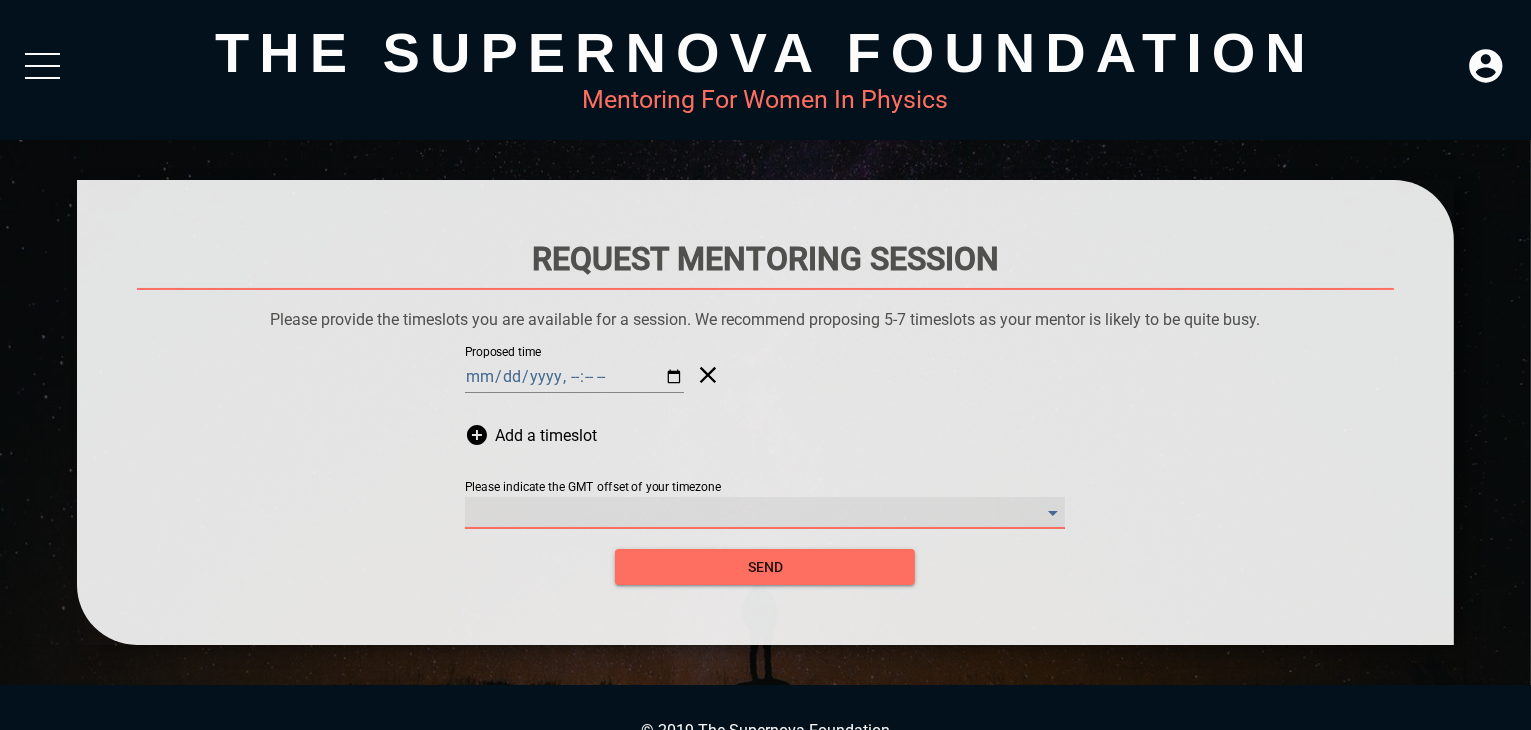 click on "​" at bounding box center [765, 513] 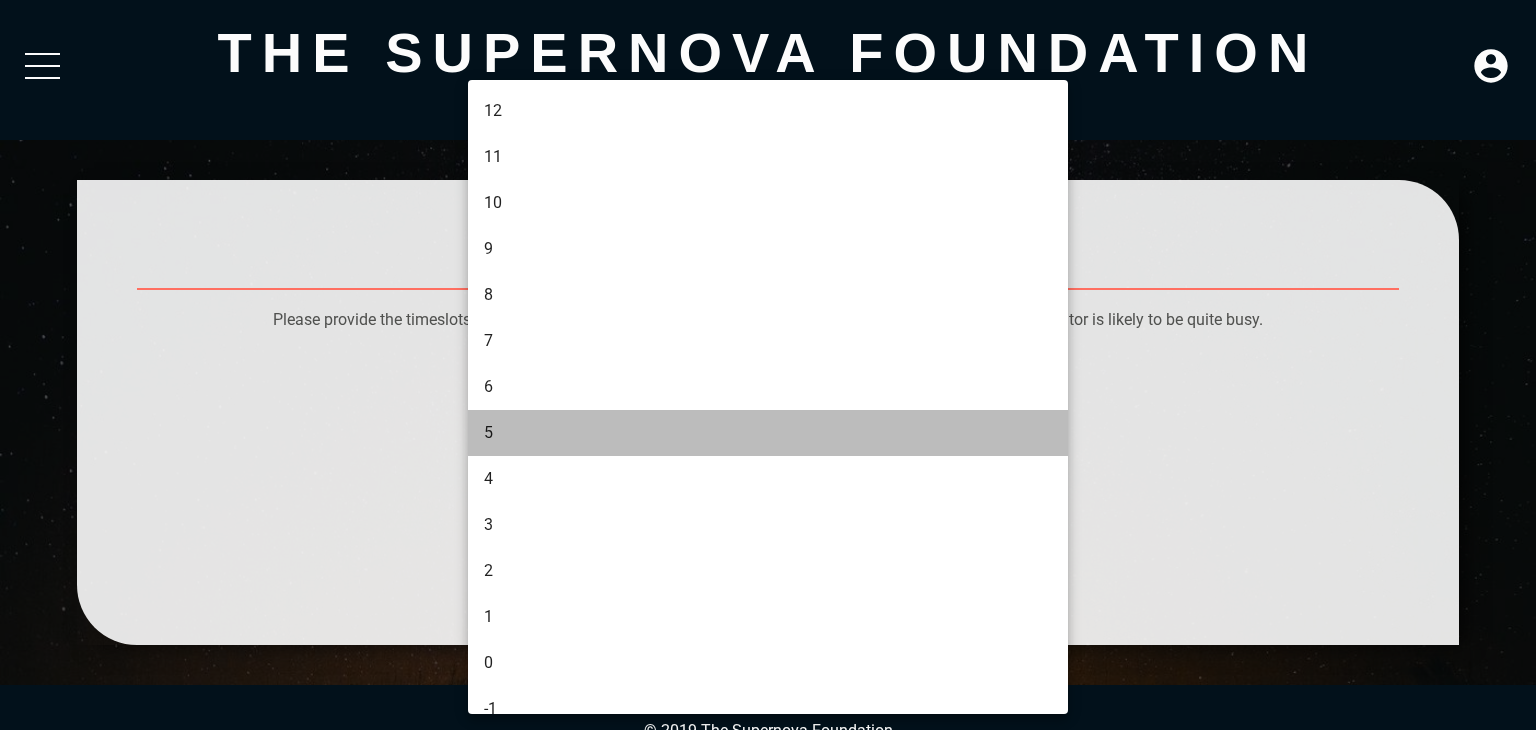 click on "5" at bounding box center (770, 433) 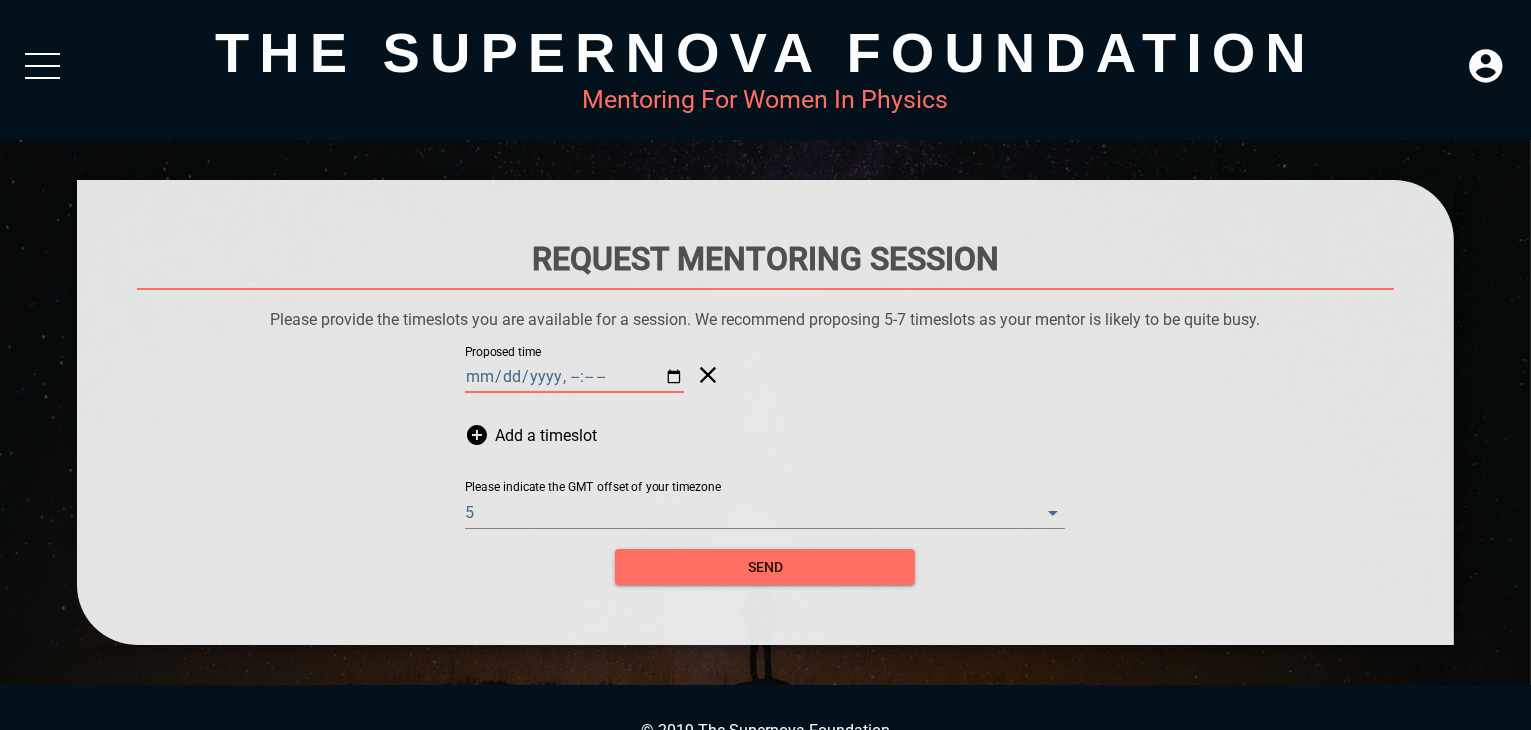 click on "Proposed time" at bounding box center [574, 377] 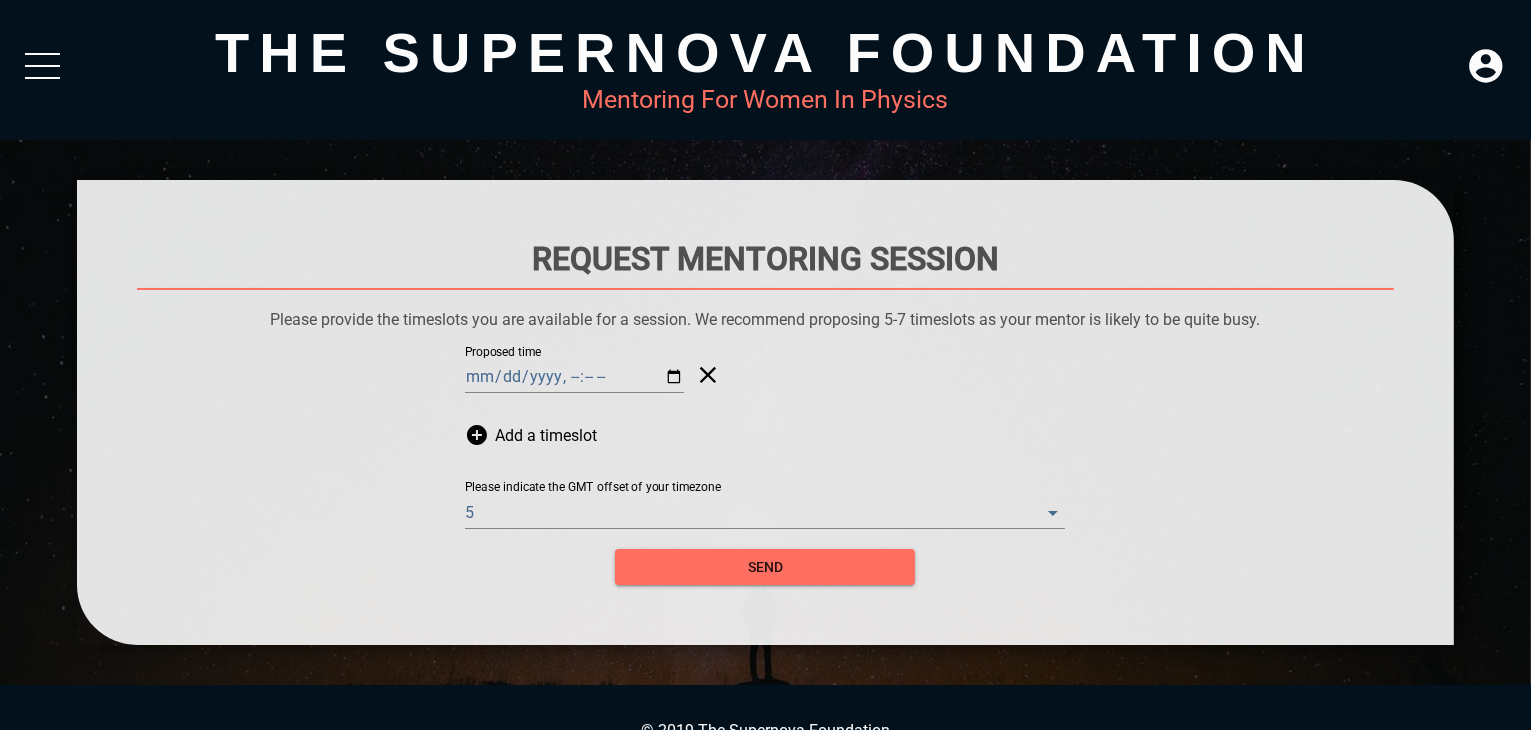 click on "Request Mentoring Session Please provide the timeslots you are available for a session. We recommend proposing 5-7 timeslots as your mentor is likely to be quite busy. Proposed time Add a timeslot Please indicate the GMT offset of your timezone 5 send" at bounding box center (766, 412) 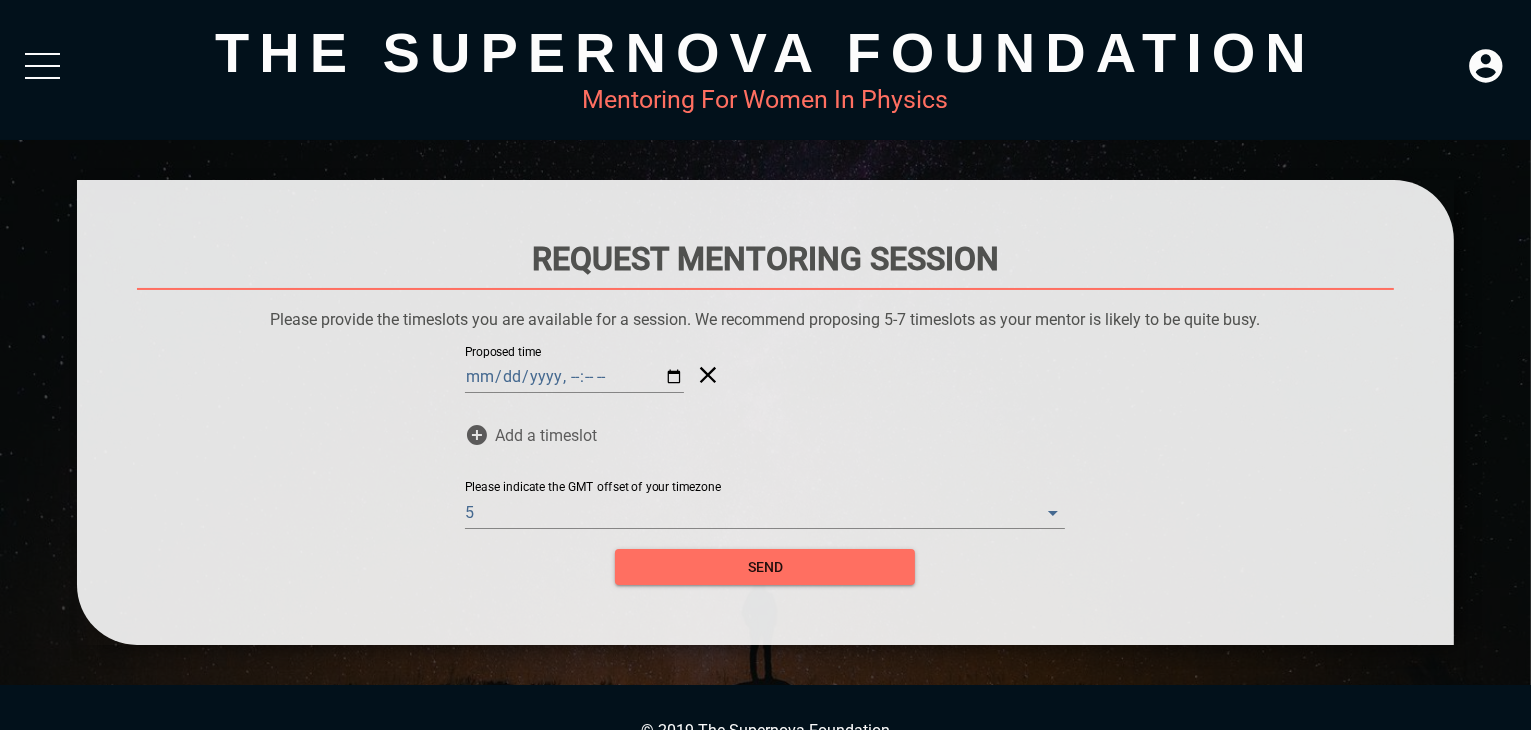 click on "Add a timeslot" at bounding box center (546, 435) 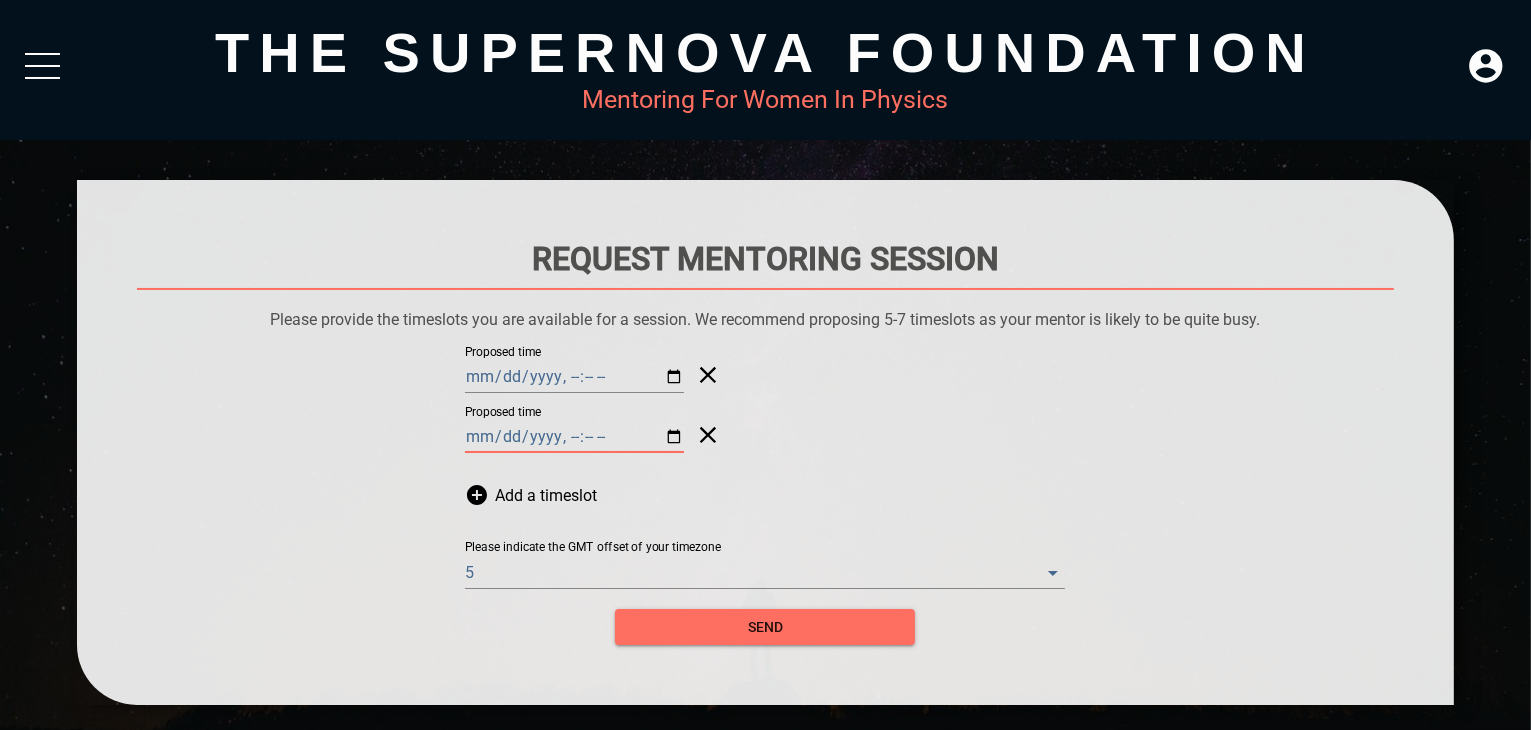 click on "Proposed time" at bounding box center (574, 437) 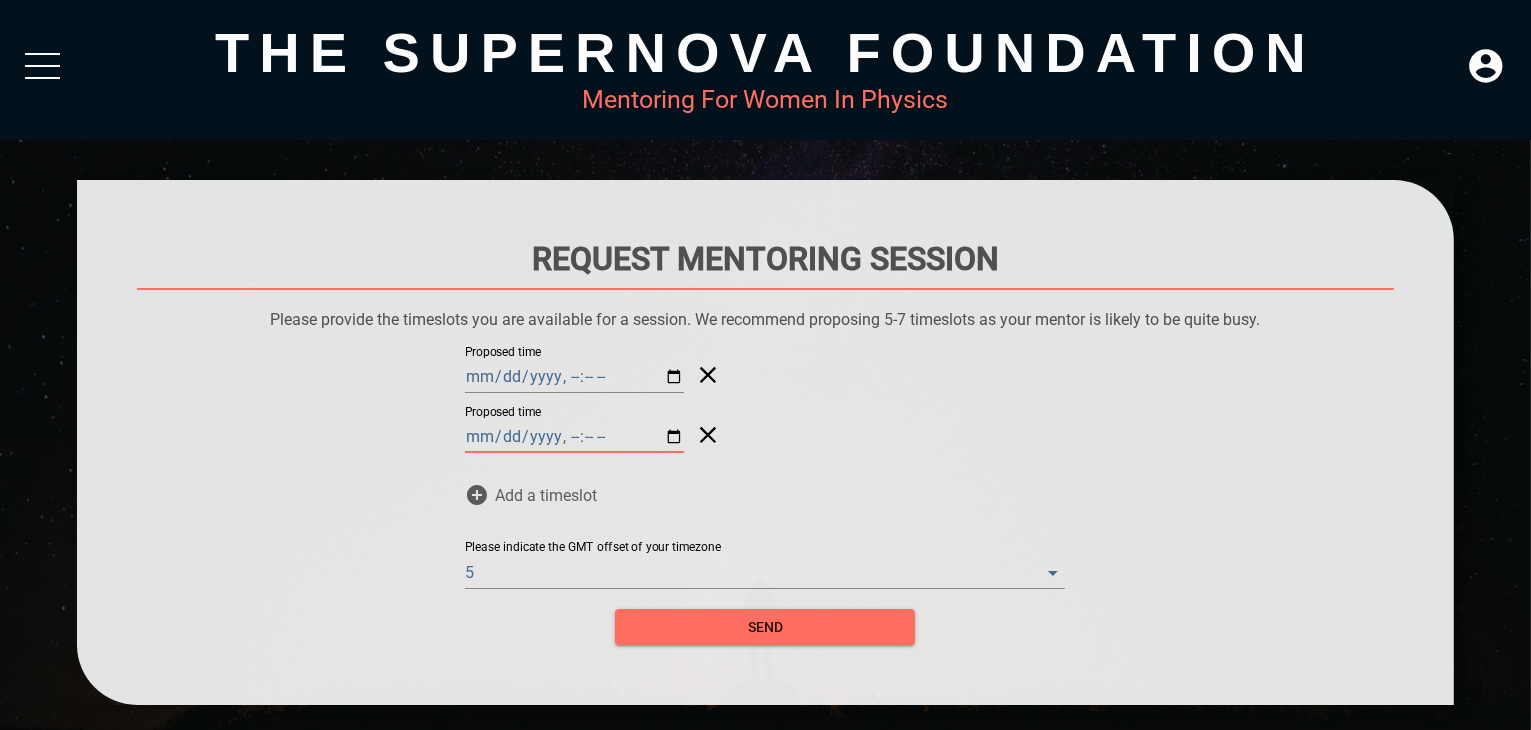 click on "Add a timeslot" at bounding box center [546, 495] 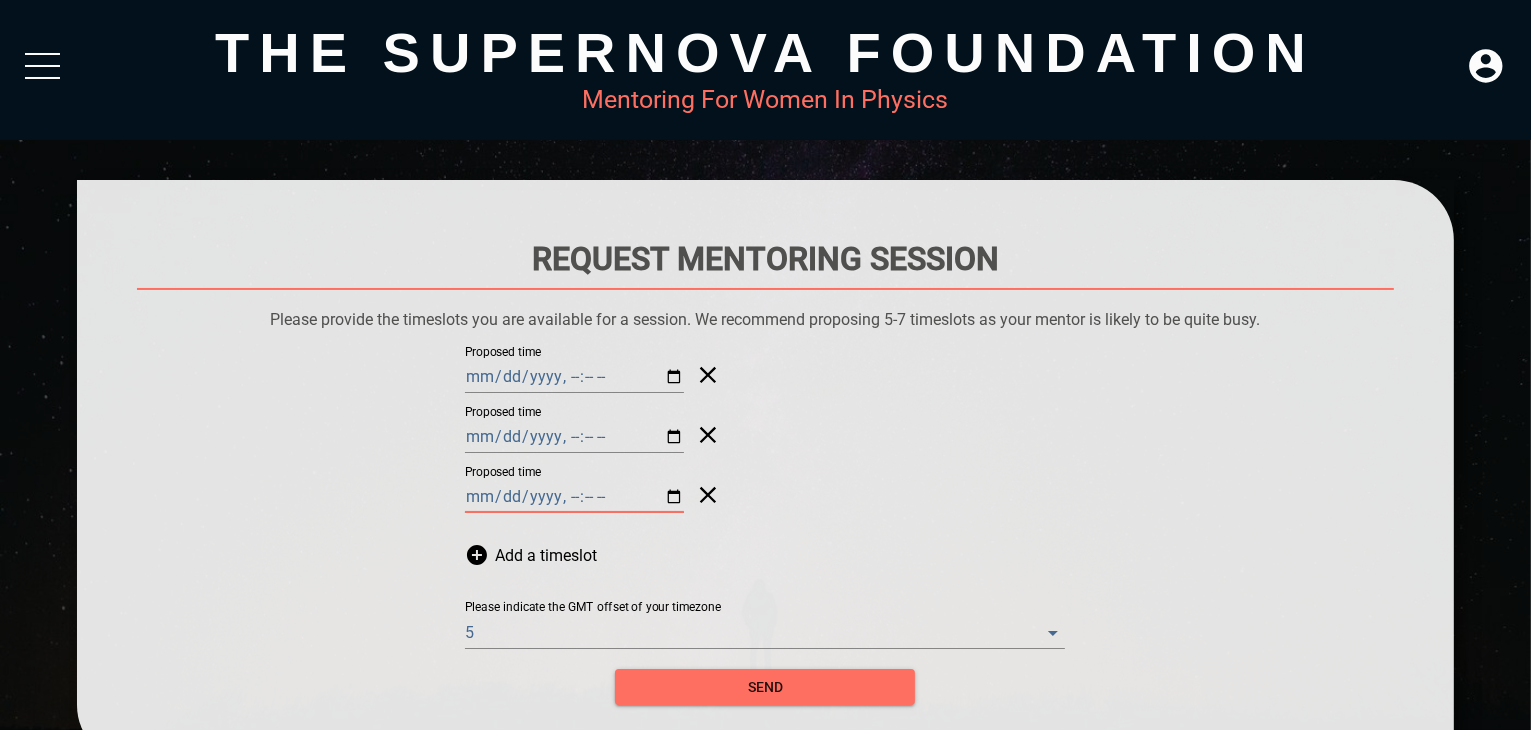 click on "Proposed time" at bounding box center [574, 497] 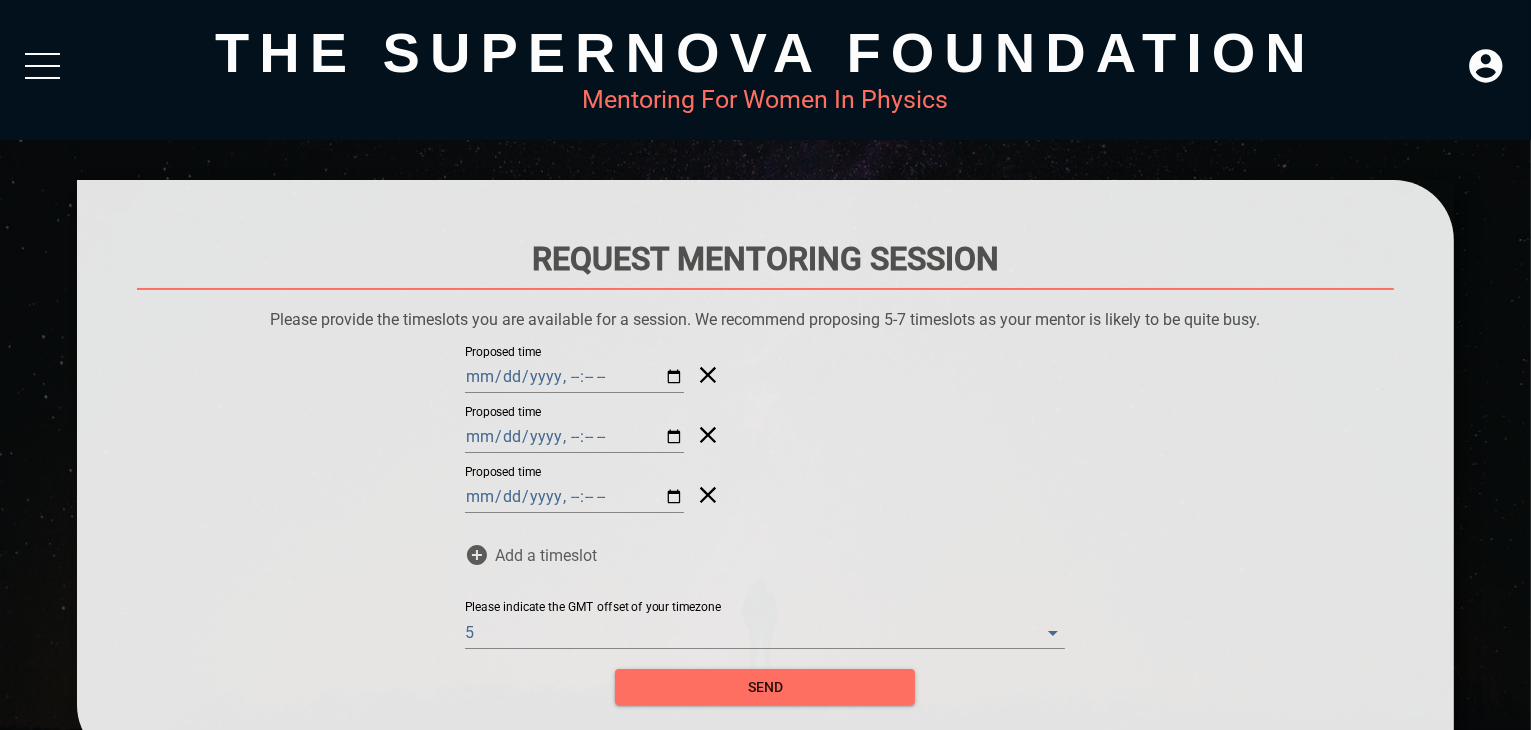 click 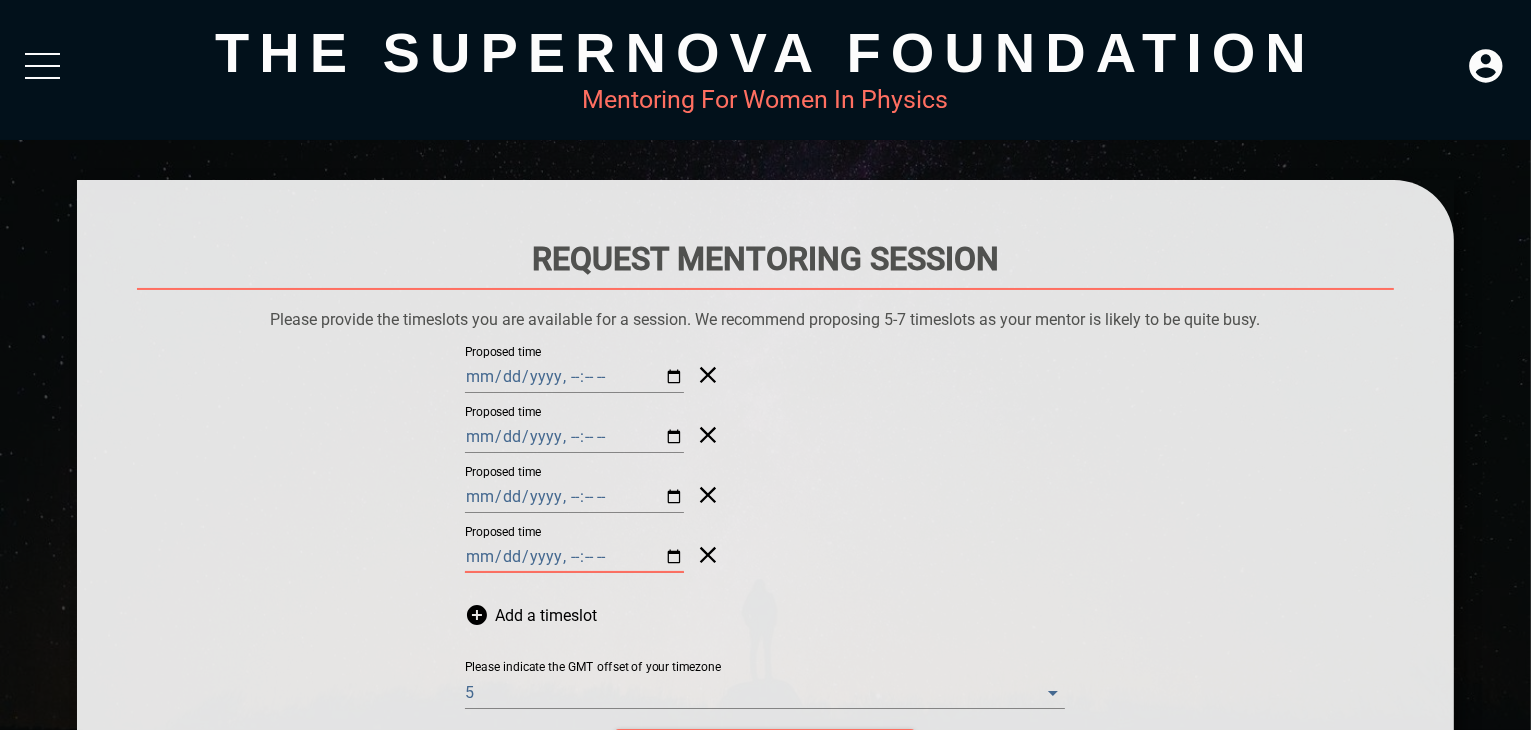click on "Proposed time" at bounding box center (574, 557) 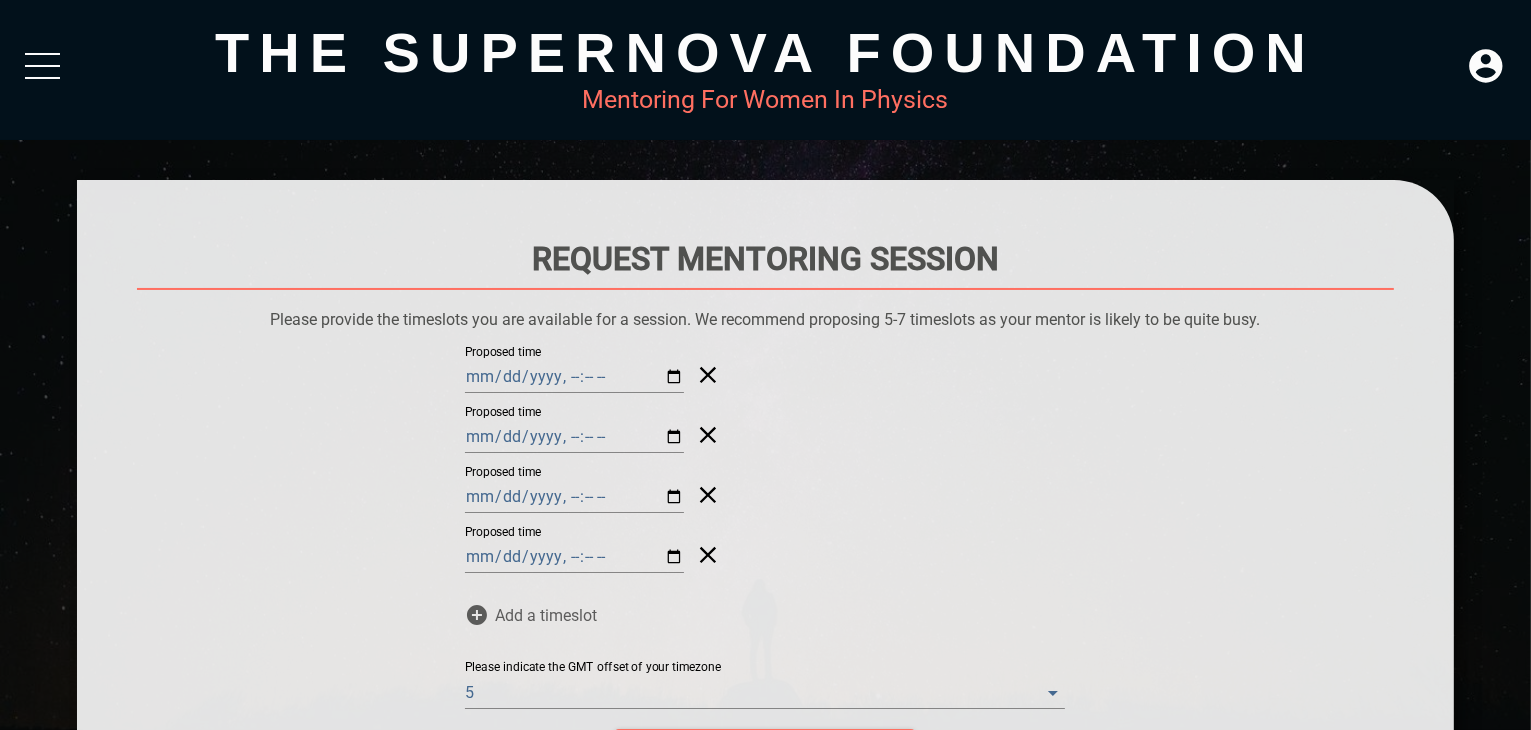 click on "Add a timeslot" at bounding box center (546, 615) 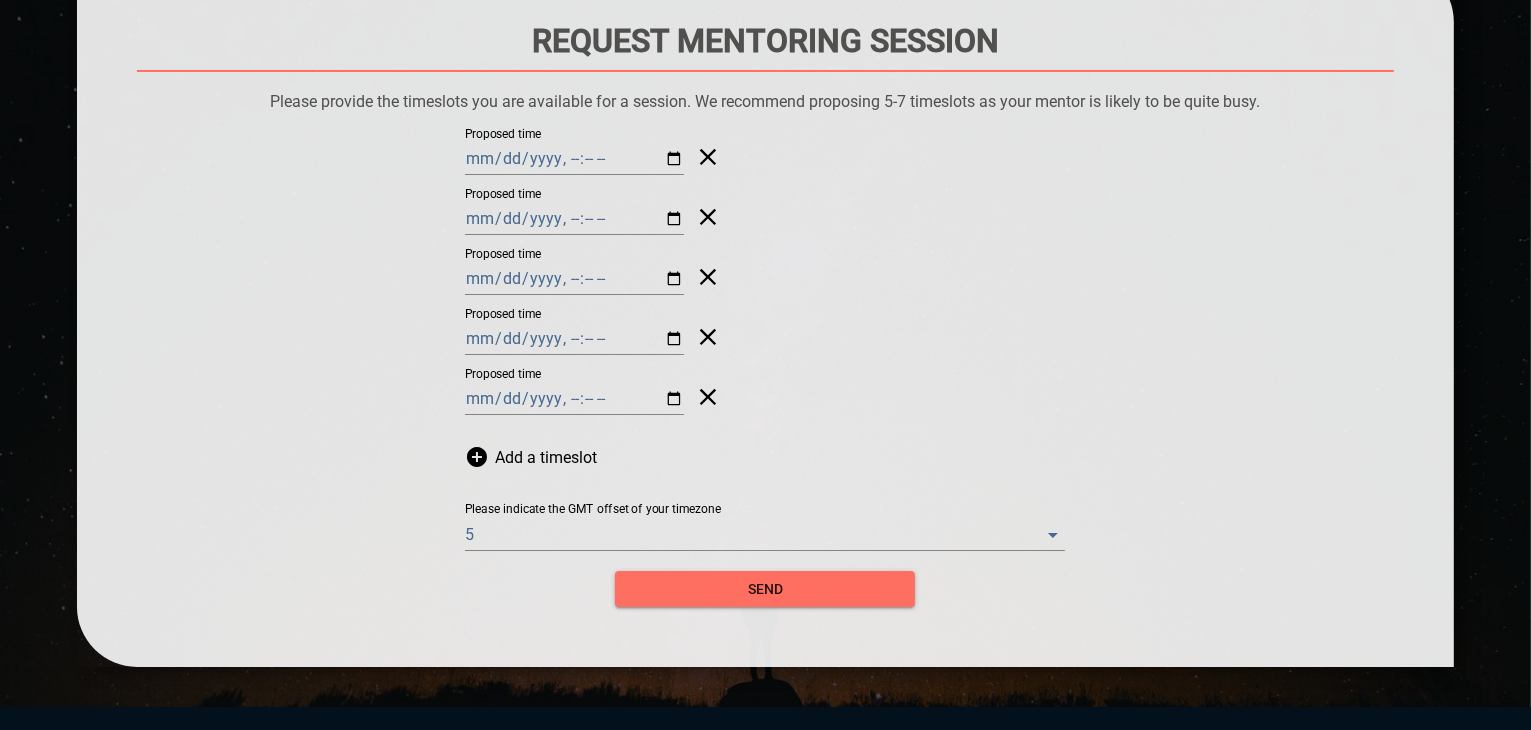 scroll, scrollTop: 240, scrollLeft: 0, axis: vertical 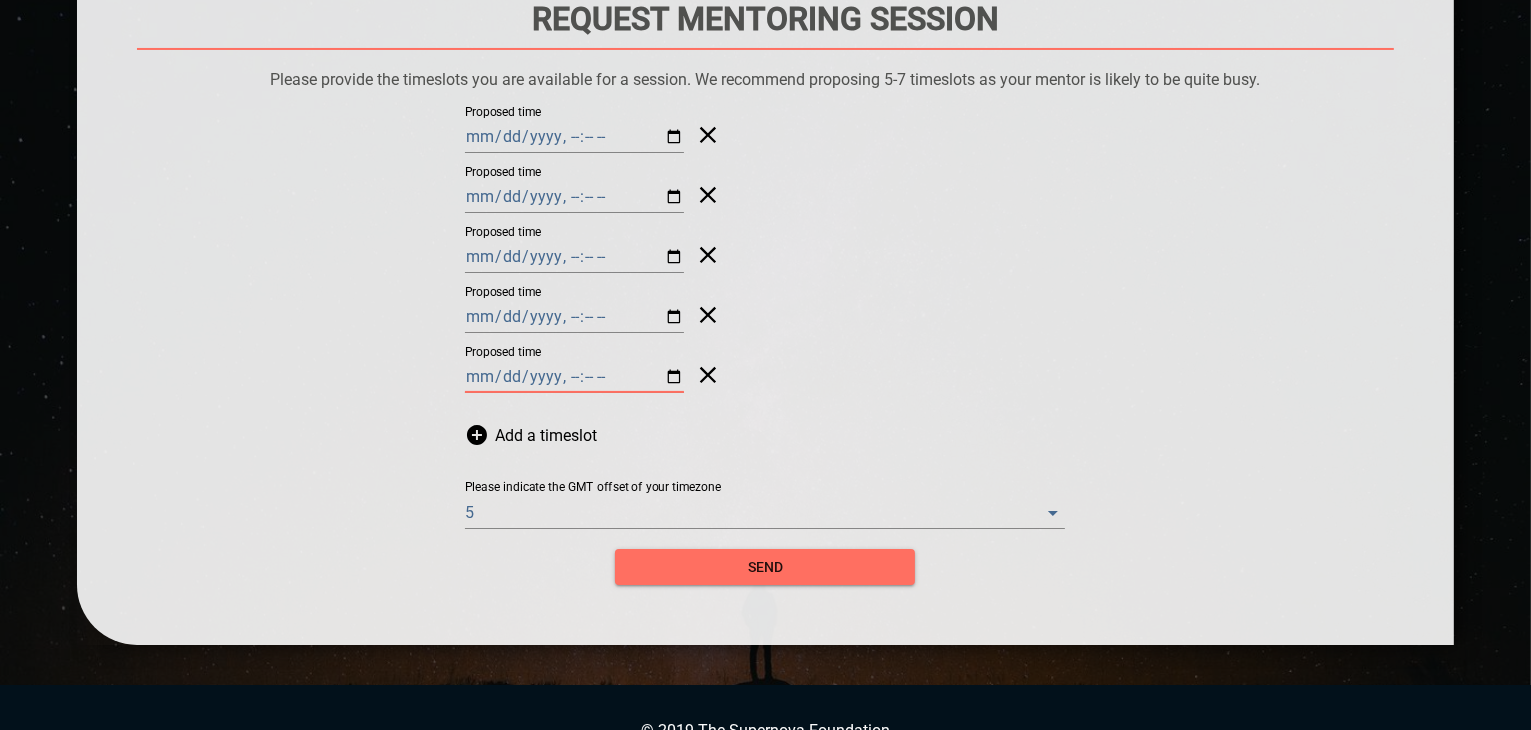 click on "Proposed time" at bounding box center (574, 377) 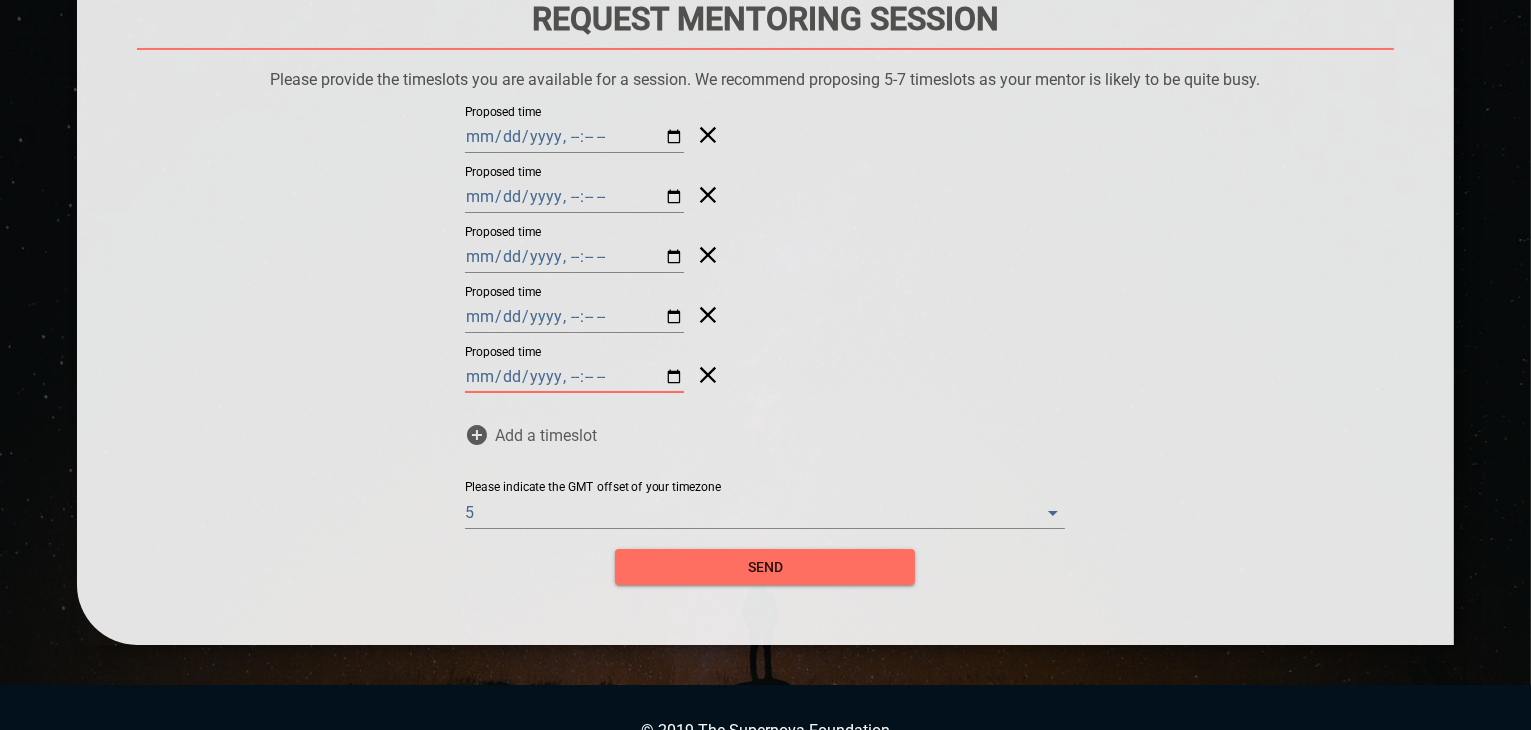 type on "[DATE]T18:00" 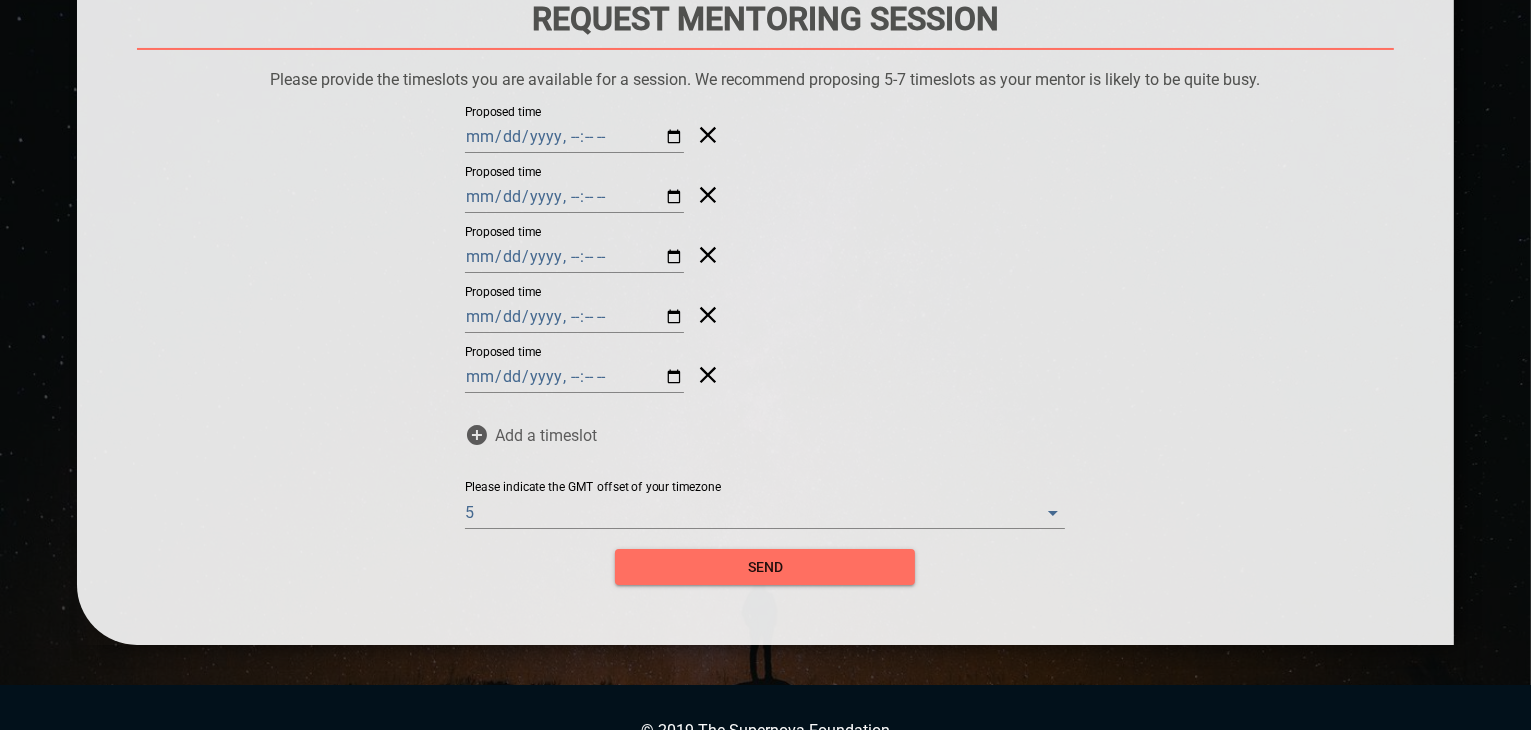 click on "Add a timeslot" at bounding box center (546, 435) 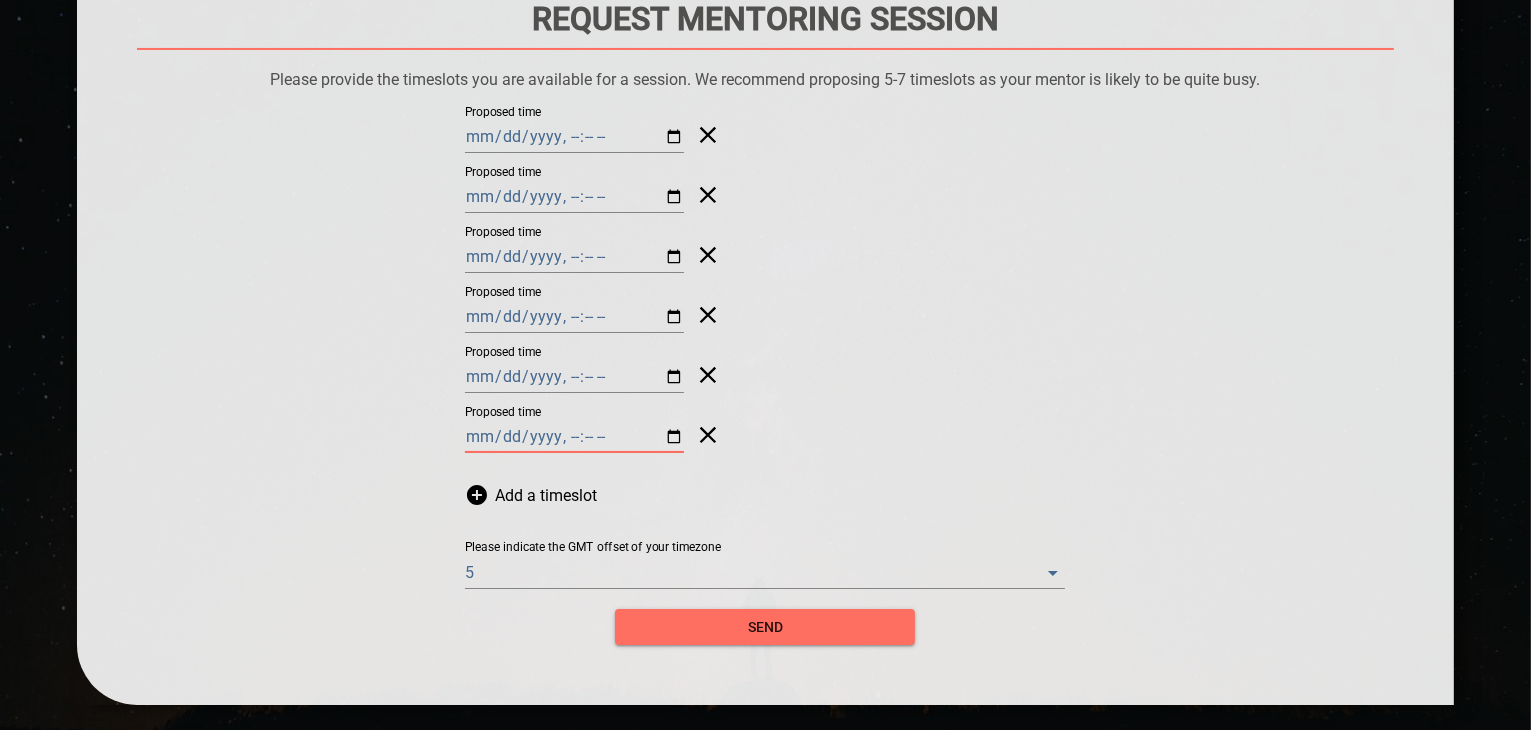 click on "Proposed time" at bounding box center (574, 437) 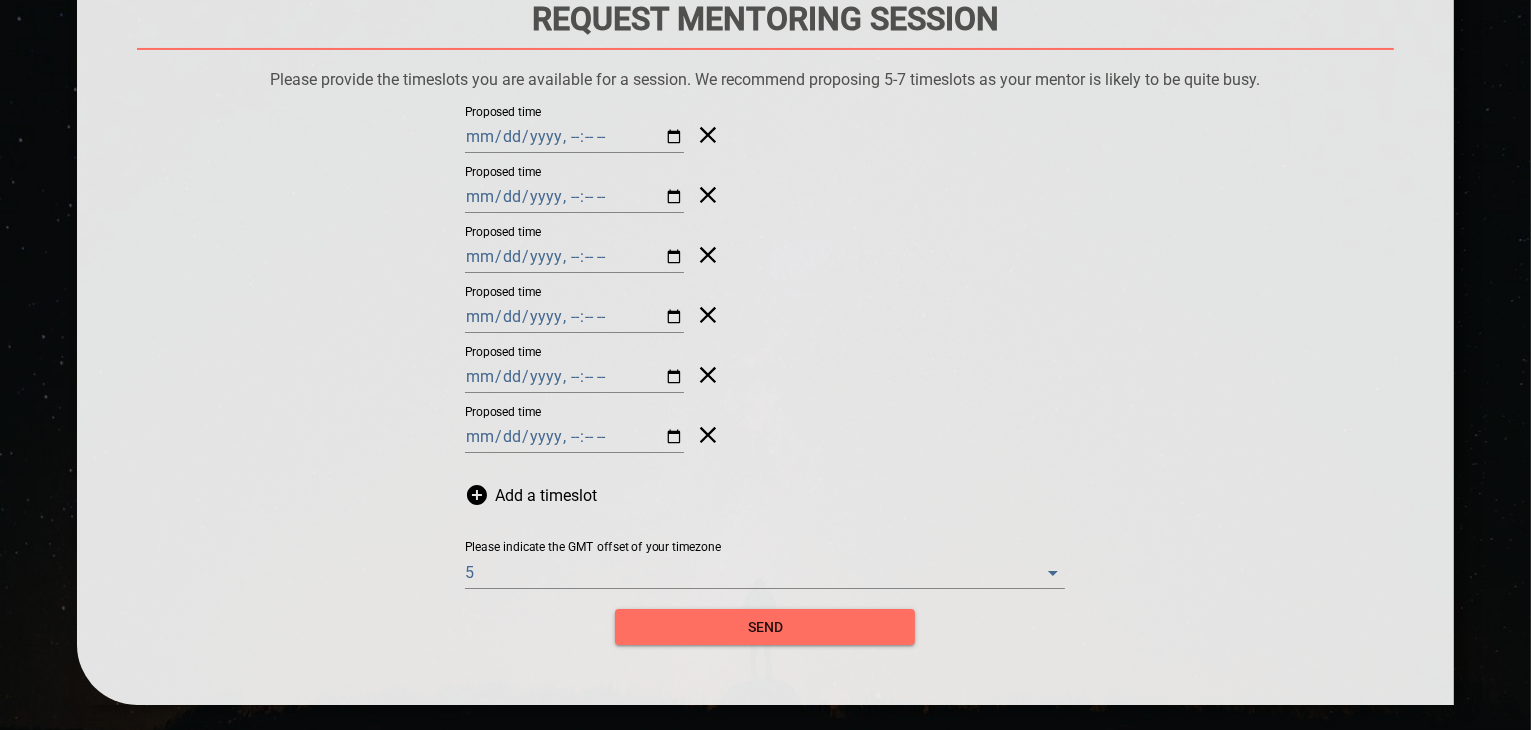 click on "Proposed time" at bounding box center [765, 255] 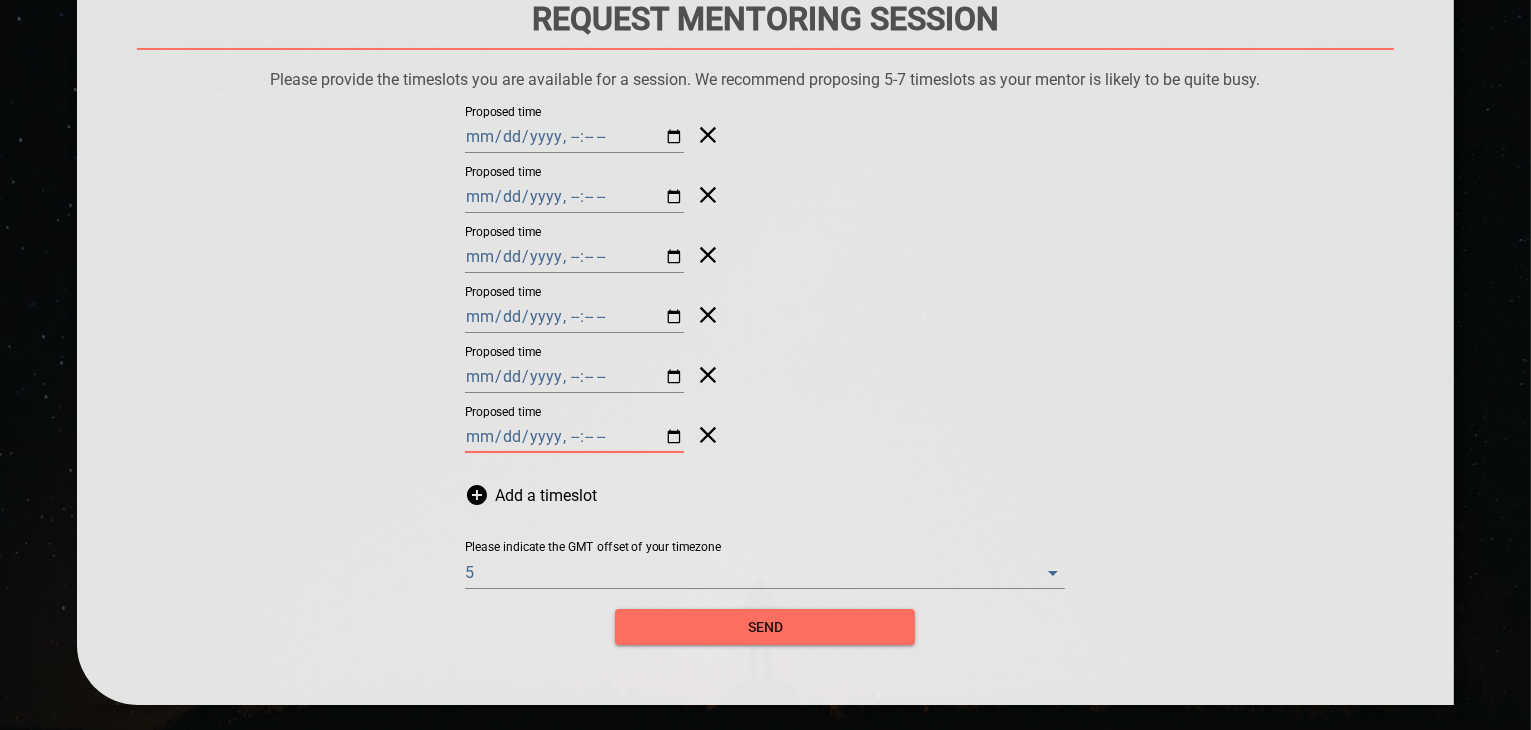 click on "Proposed time" at bounding box center (574, 437) 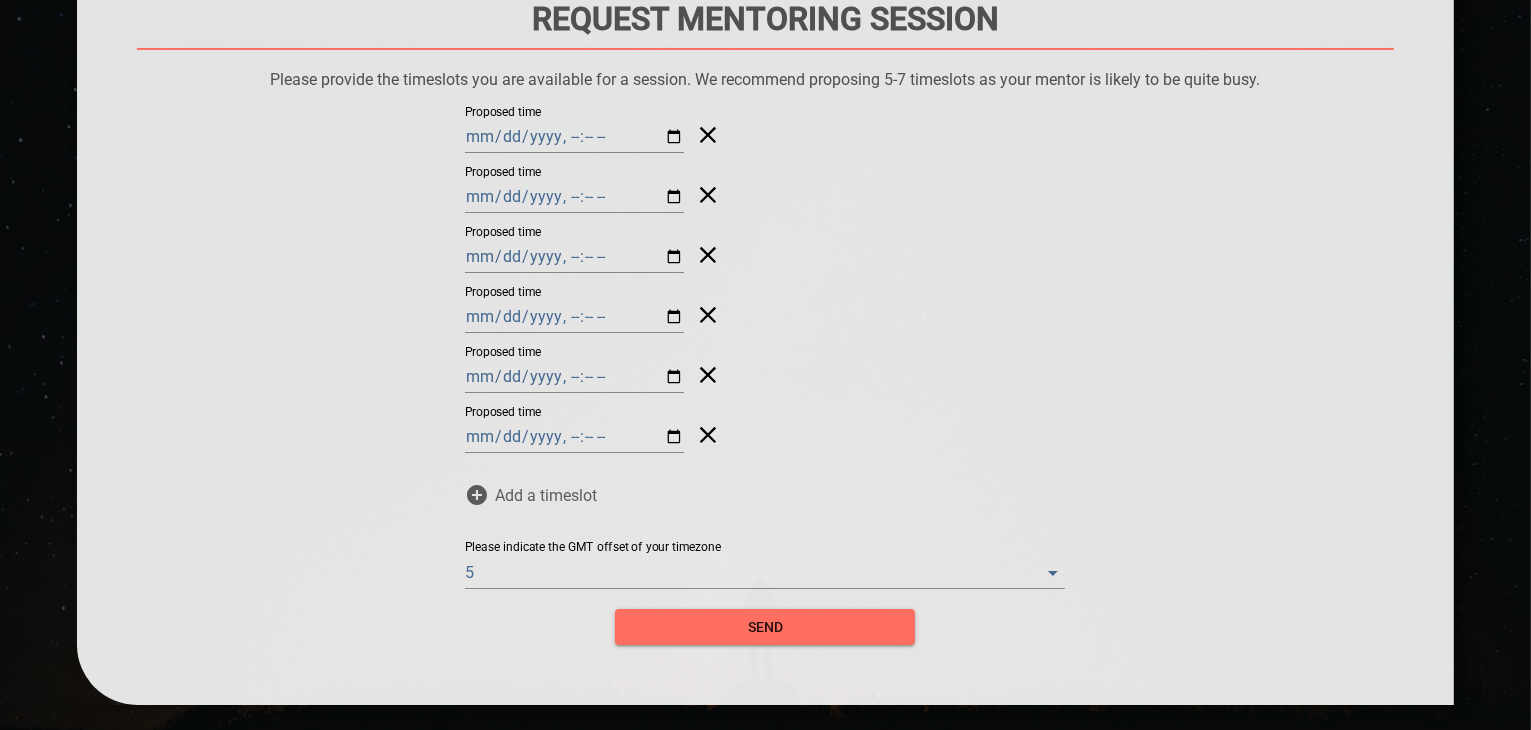 click 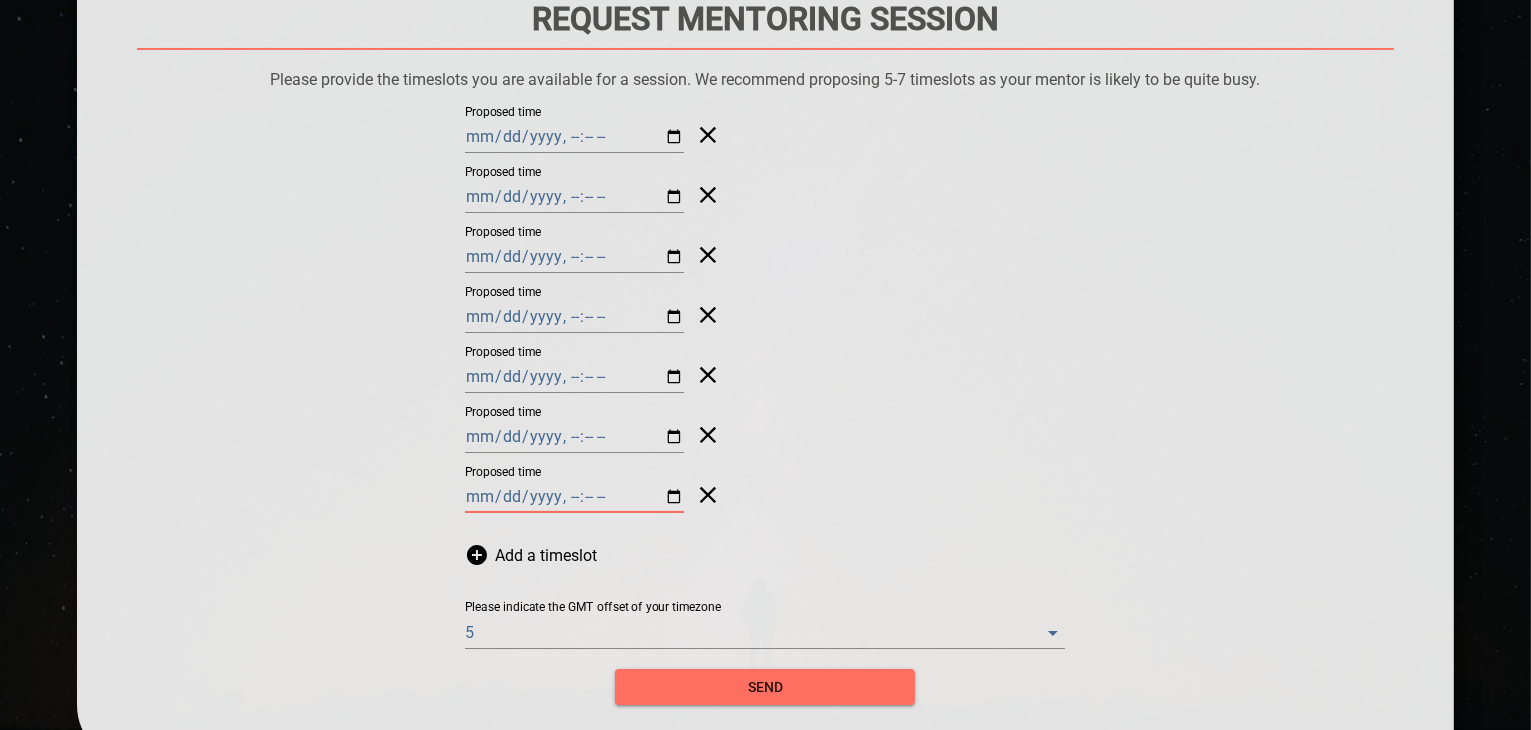 click on "Proposed time" at bounding box center (574, 497) 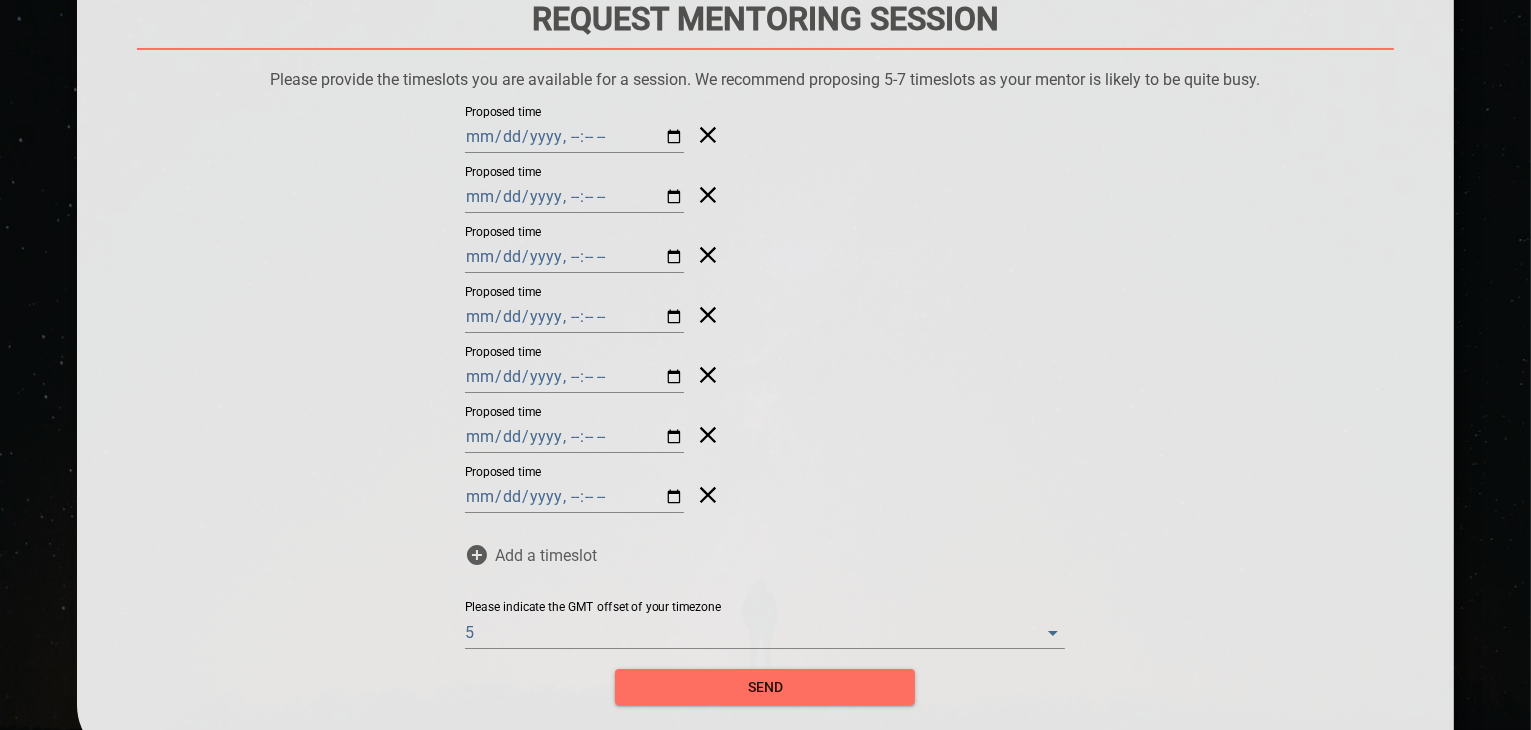 click on "Add a timeslot" at bounding box center [765, 555] 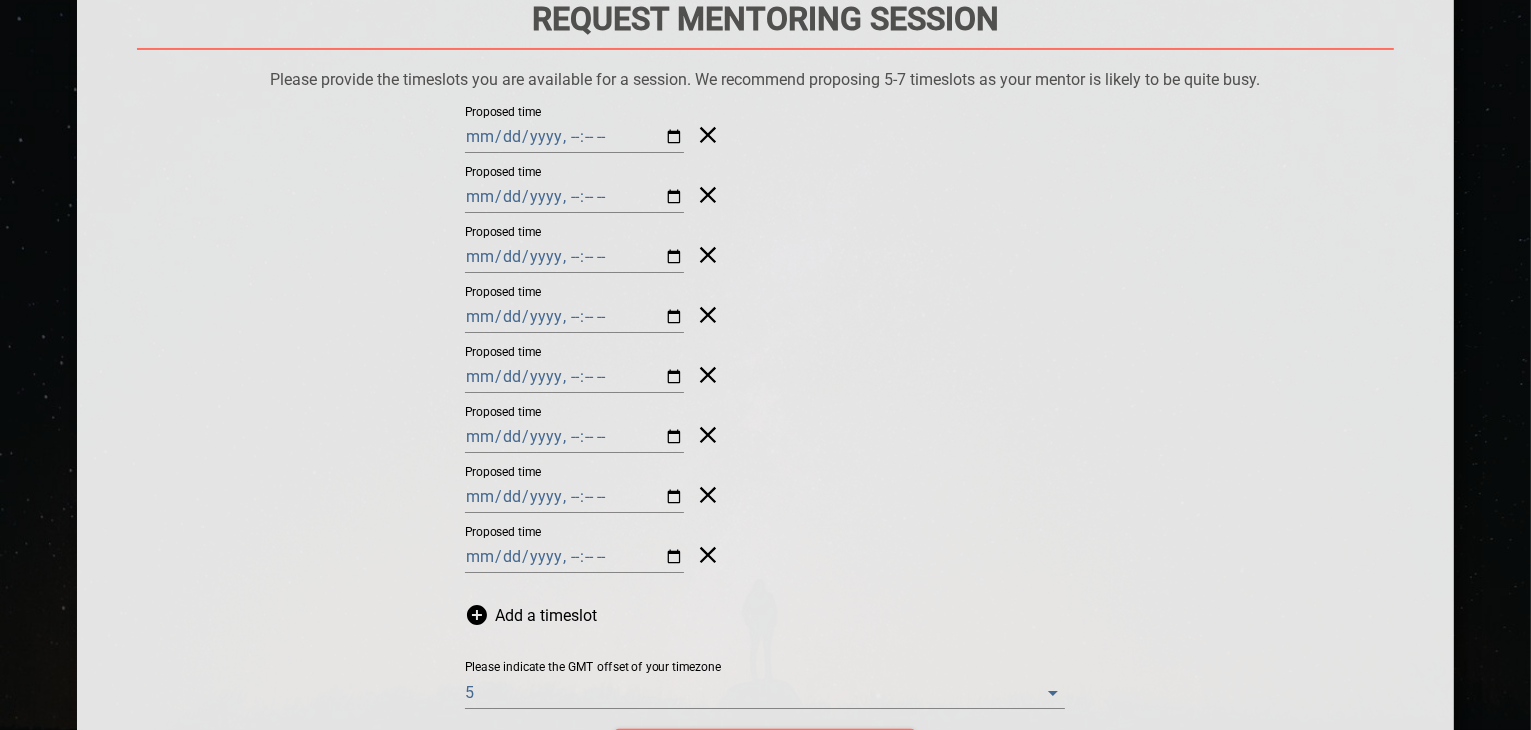 click 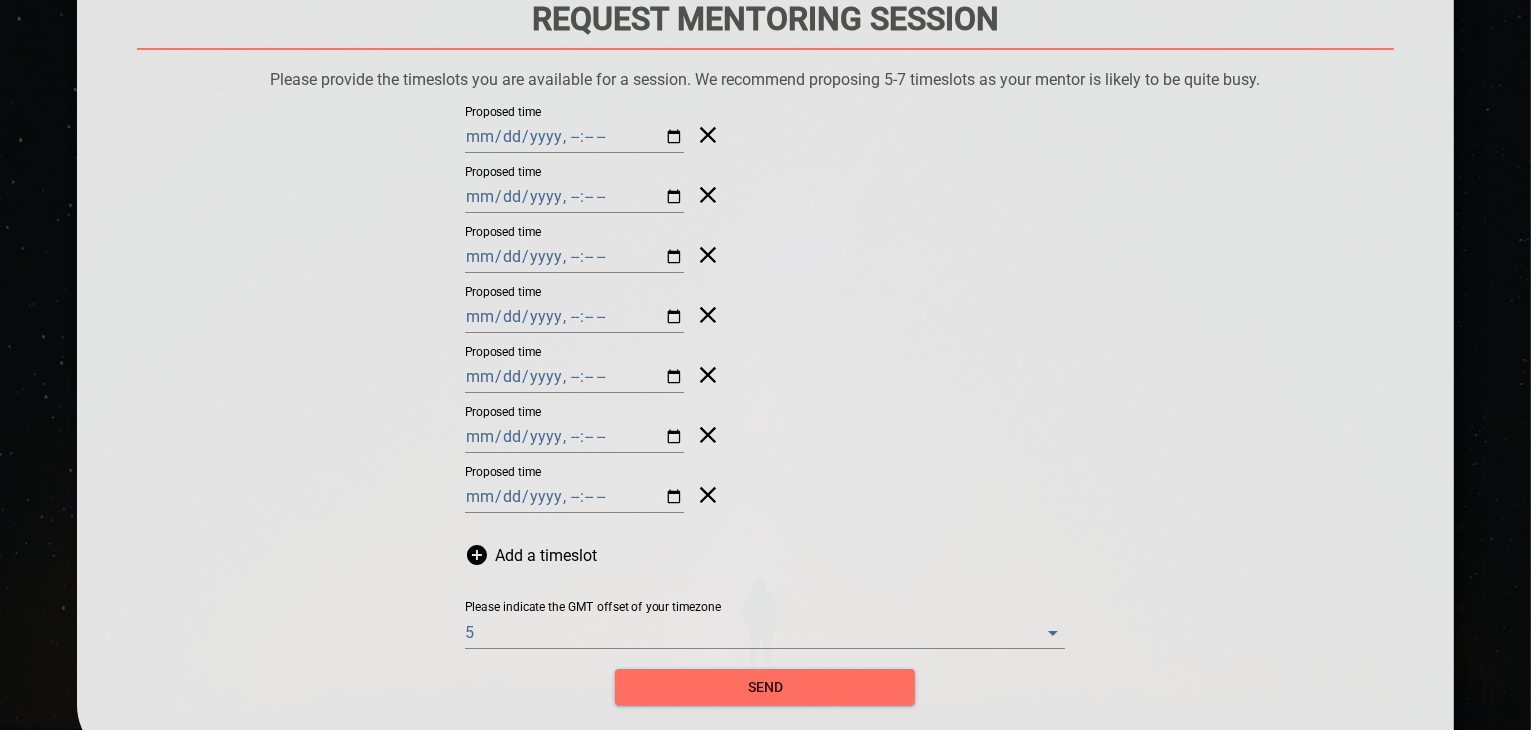 scroll, scrollTop: 403, scrollLeft: 0, axis: vertical 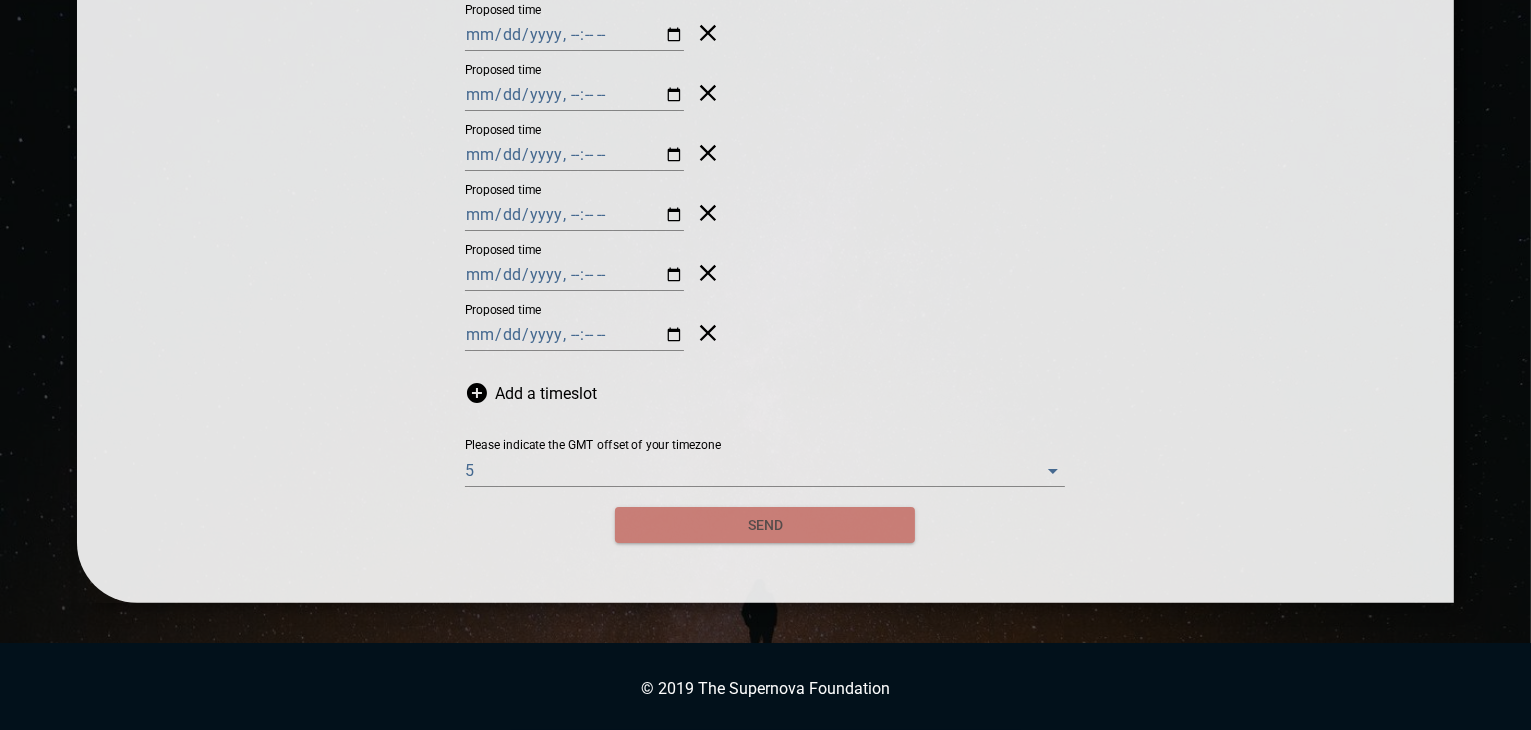 click on "send" at bounding box center (765, 525) 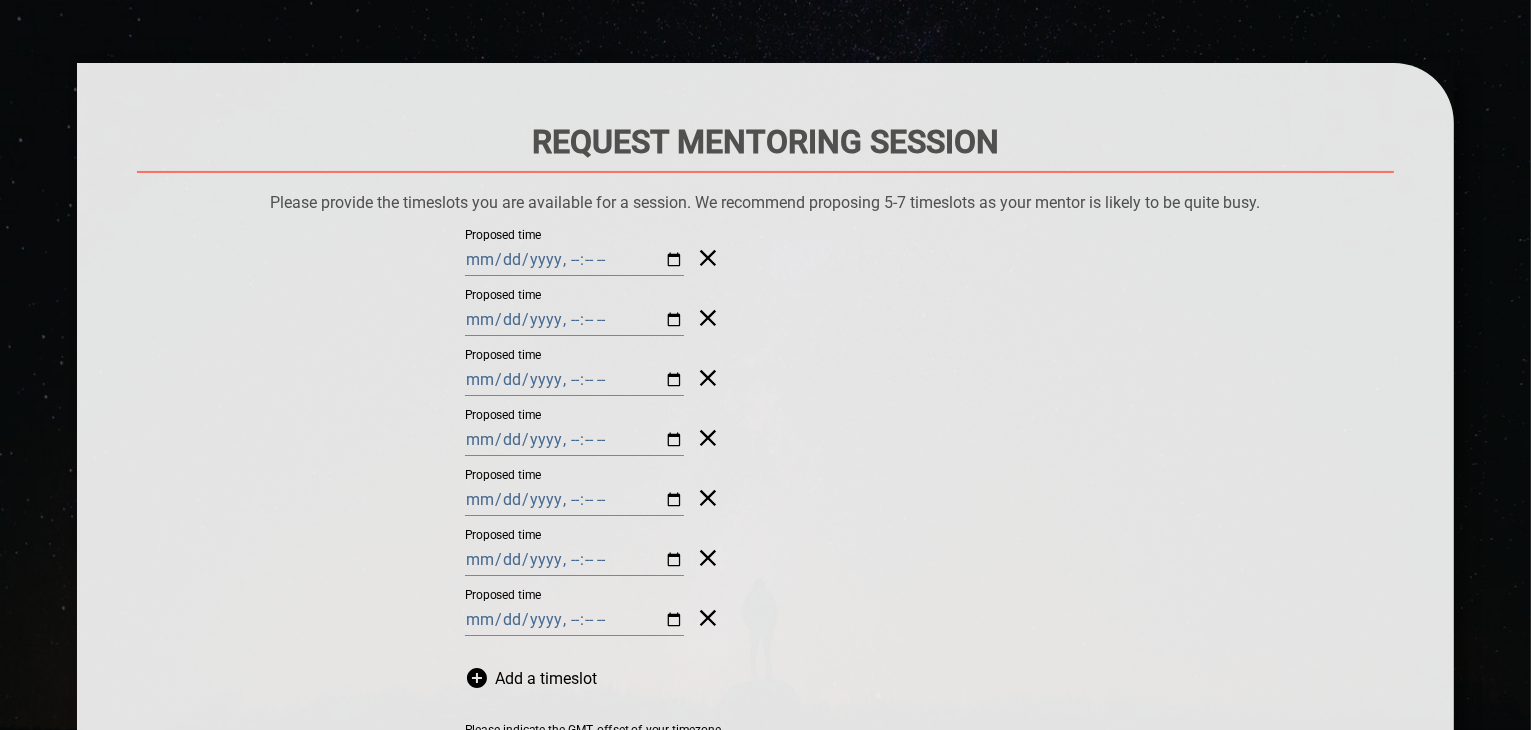 scroll, scrollTop: 111, scrollLeft: 0, axis: vertical 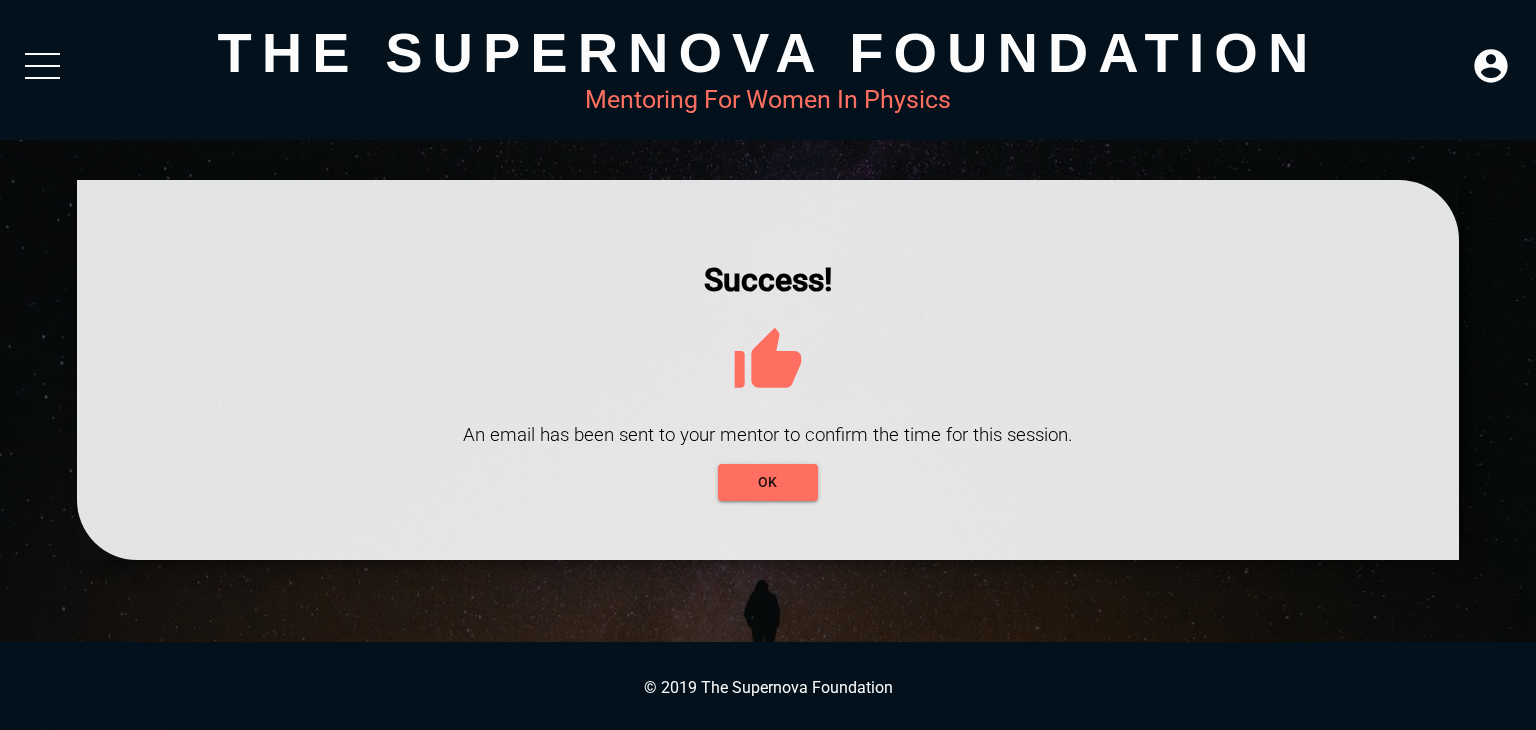 click on "The Supernova Foundation Mentoring For Women In Physics DASHBOARD LOGOUT dashboard profile send suggestion webinars feedback Request Mentoring Session logout Success! An email has been sent to your mentor to confirm the time for this session. OK © 2019 The Supernova Foundation" at bounding box center (768, 0) 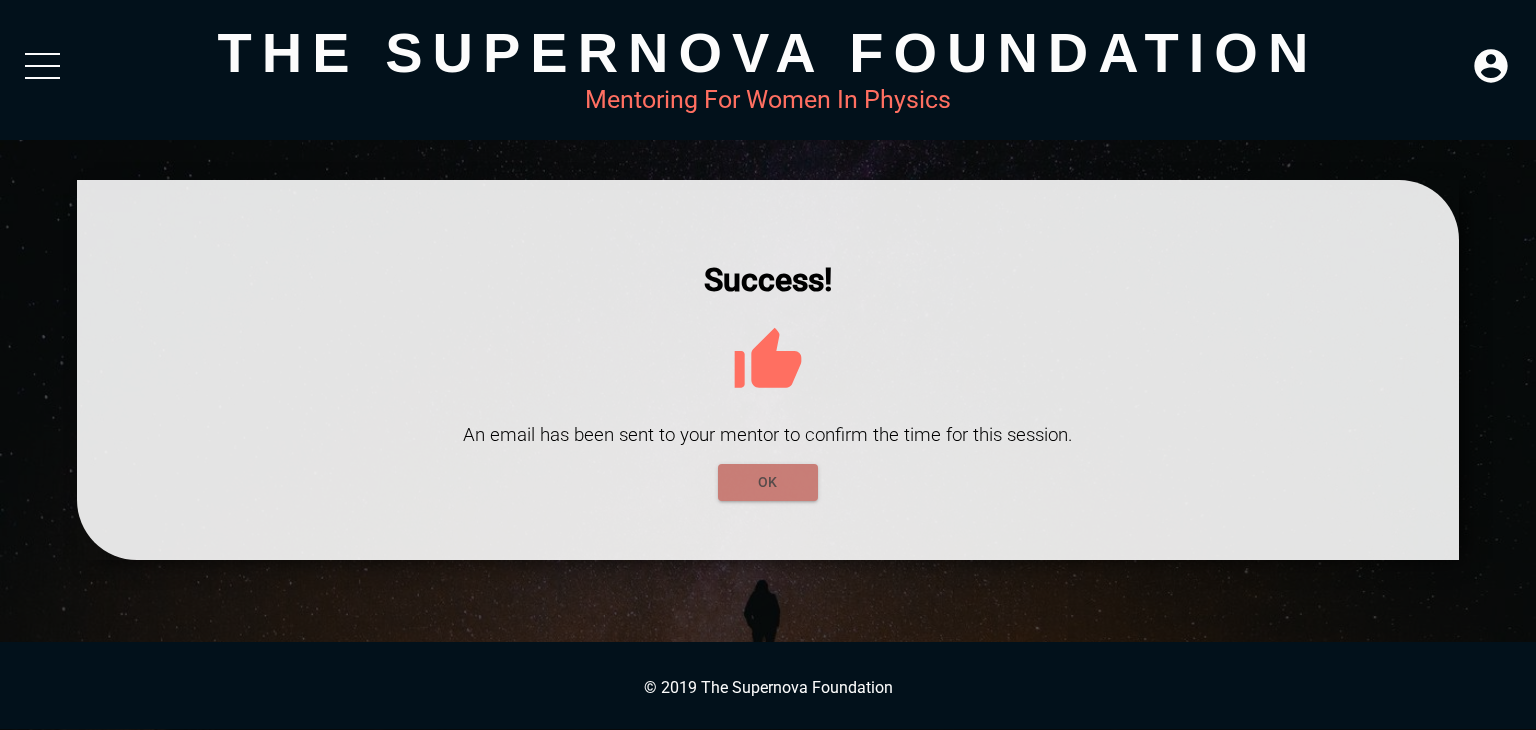 click on "OK" at bounding box center [768, 482] 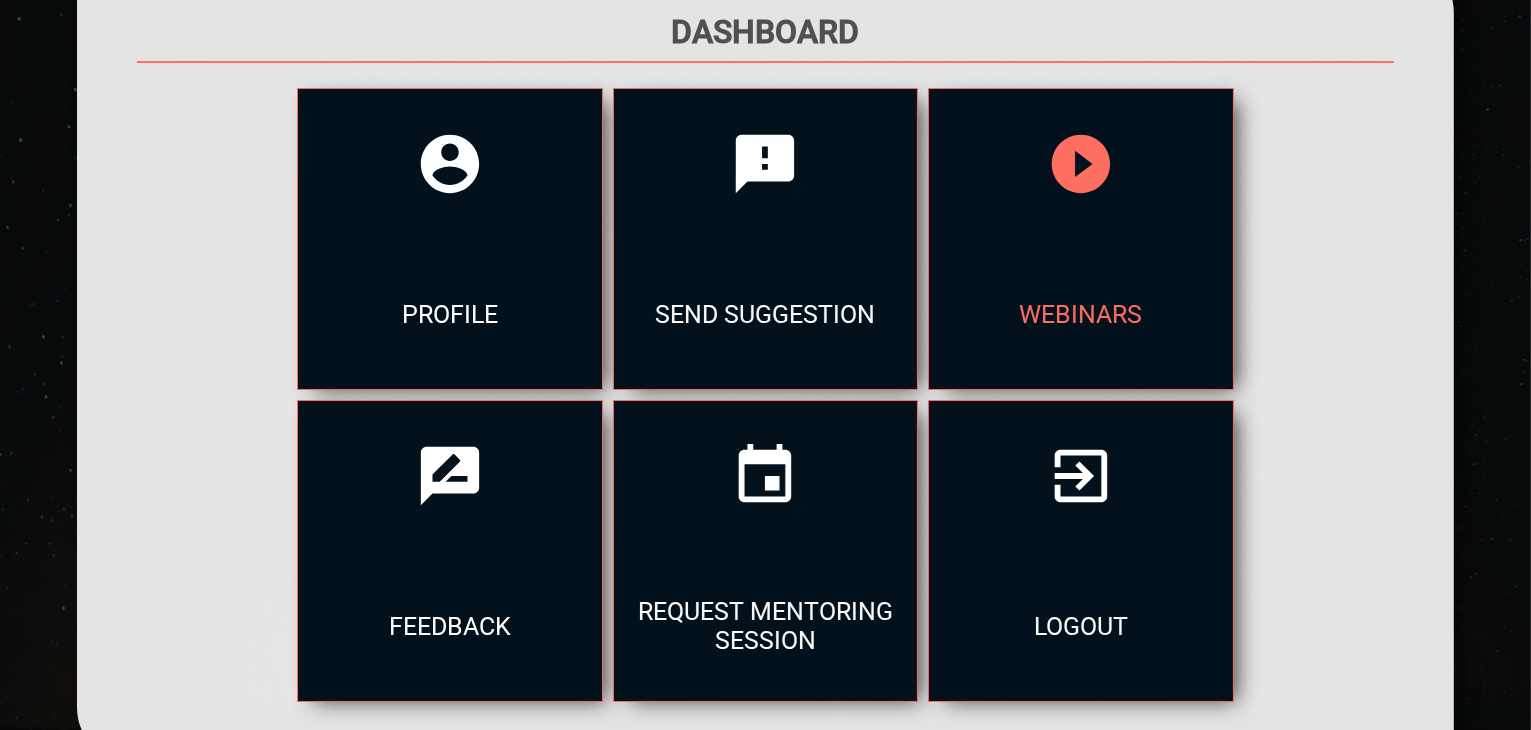scroll, scrollTop: 280, scrollLeft: 0, axis: vertical 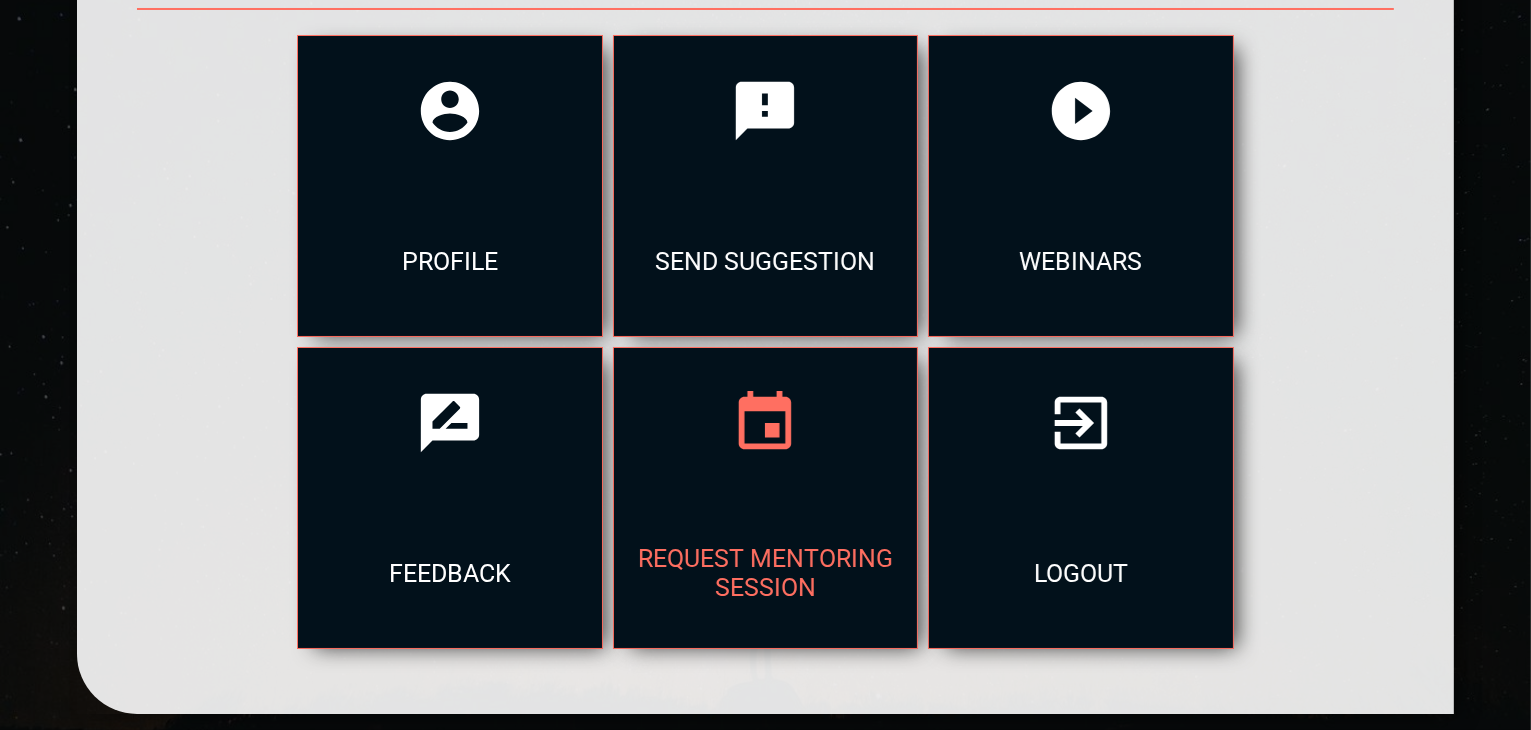 click at bounding box center (765, 423) 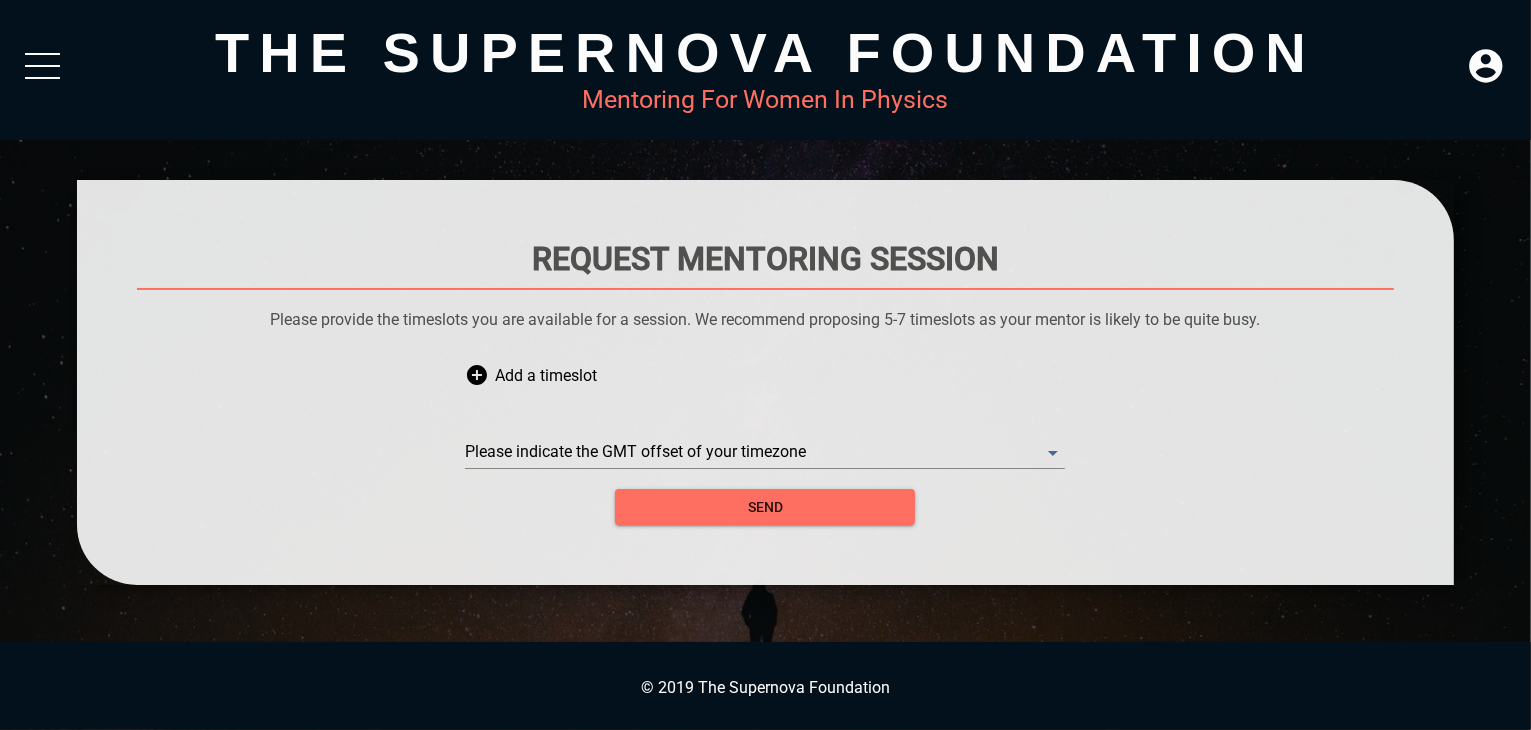 scroll, scrollTop: 0, scrollLeft: 0, axis: both 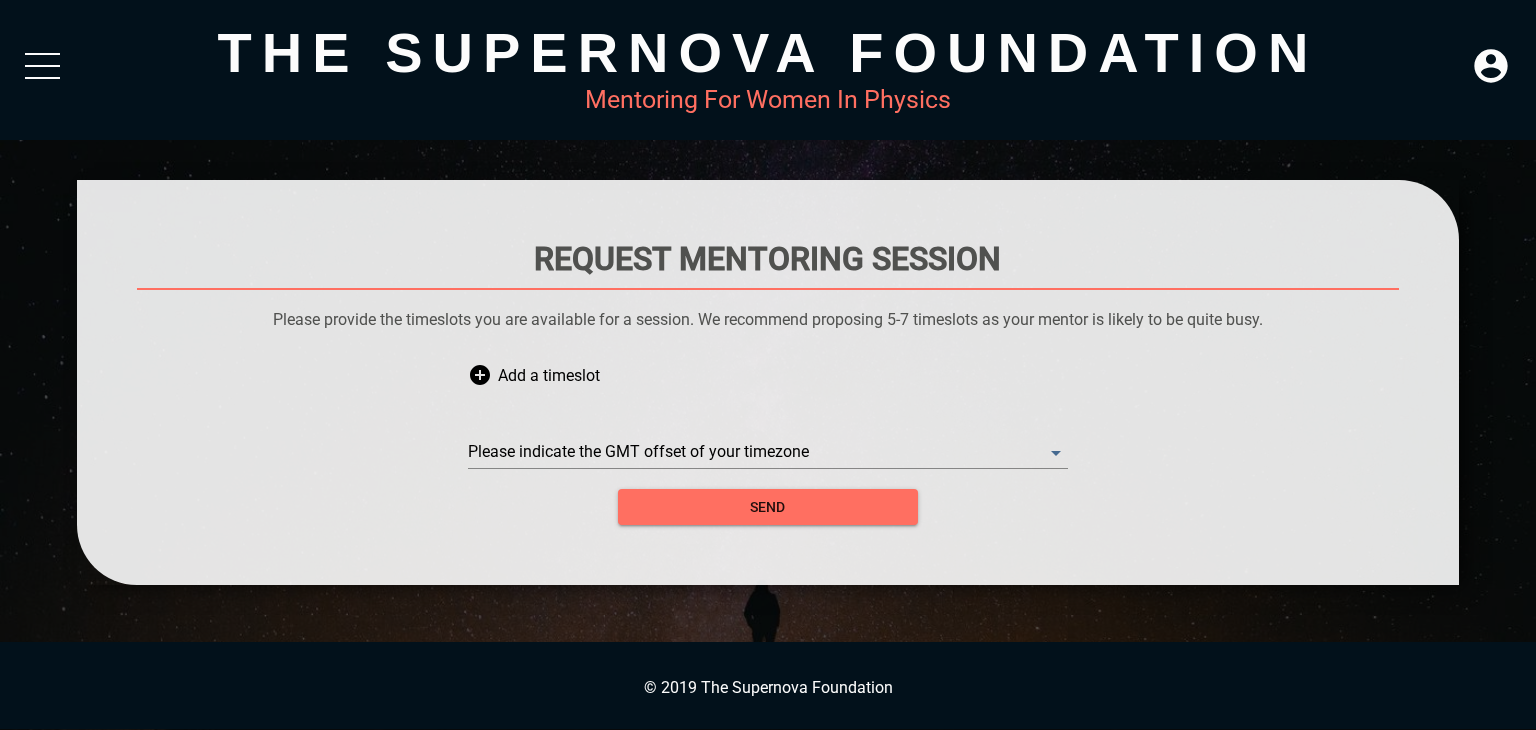 click on "The Supernova Foundation Mentoring For Women In Physics" at bounding box center (768, 70) 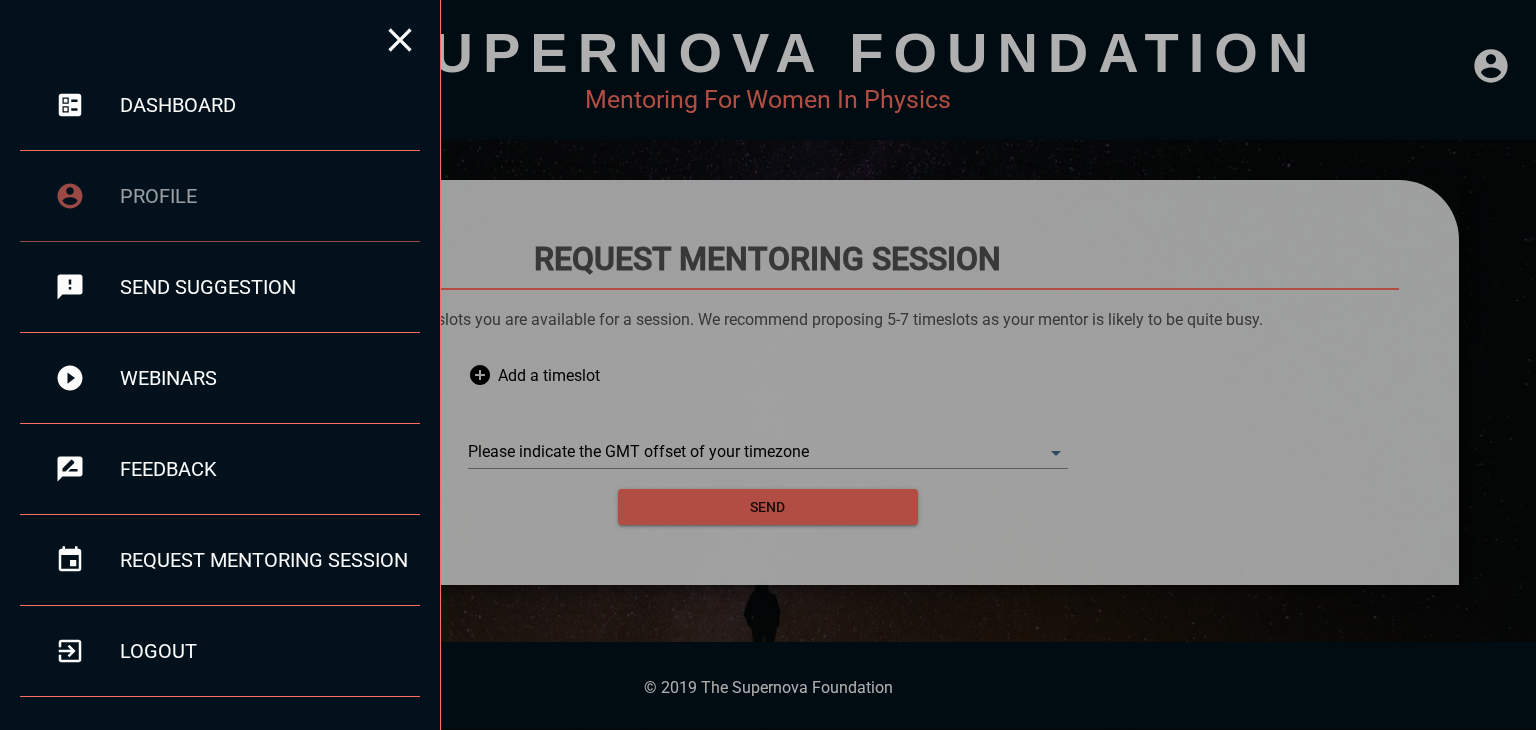 click on "profile" at bounding box center [220, 196] 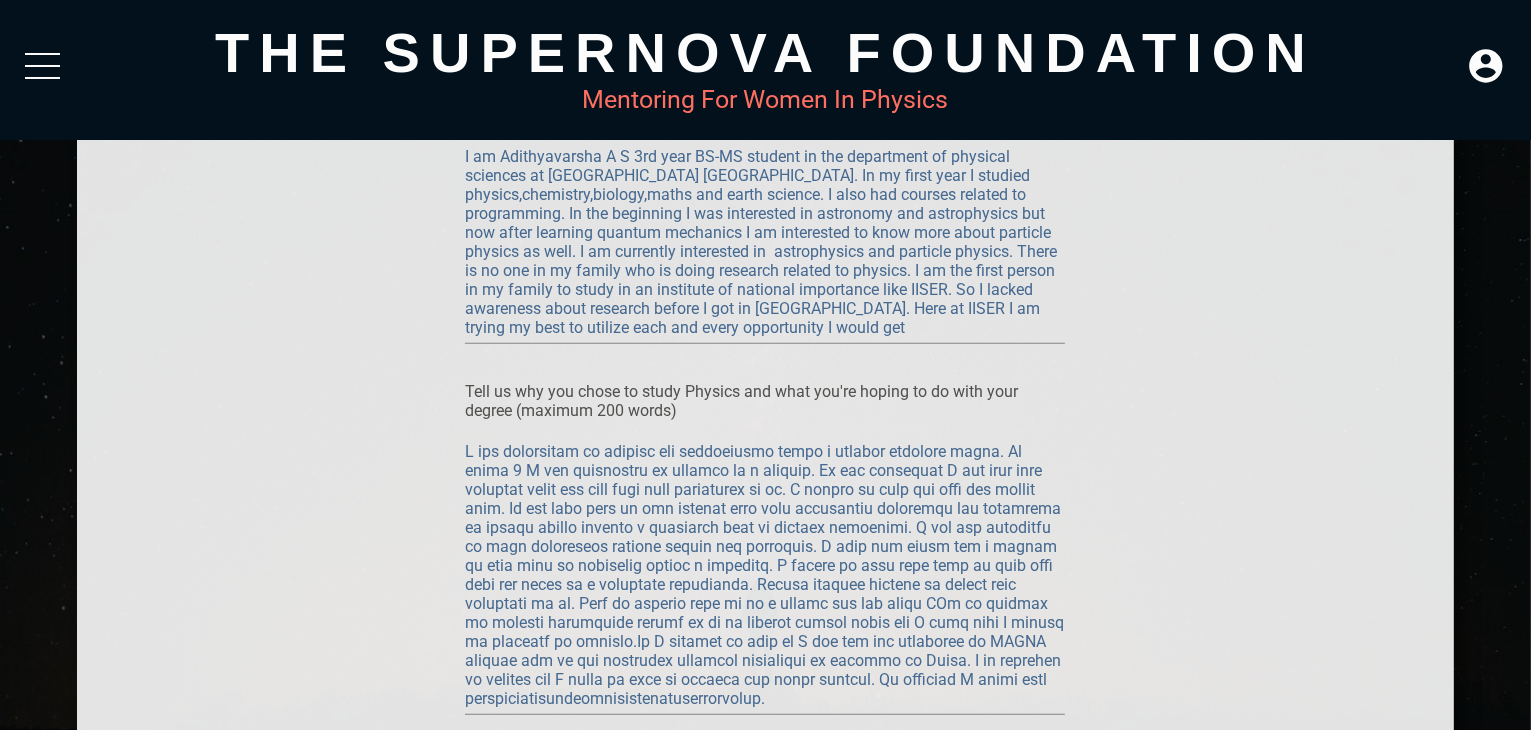 scroll, scrollTop: 160, scrollLeft: 0, axis: vertical 